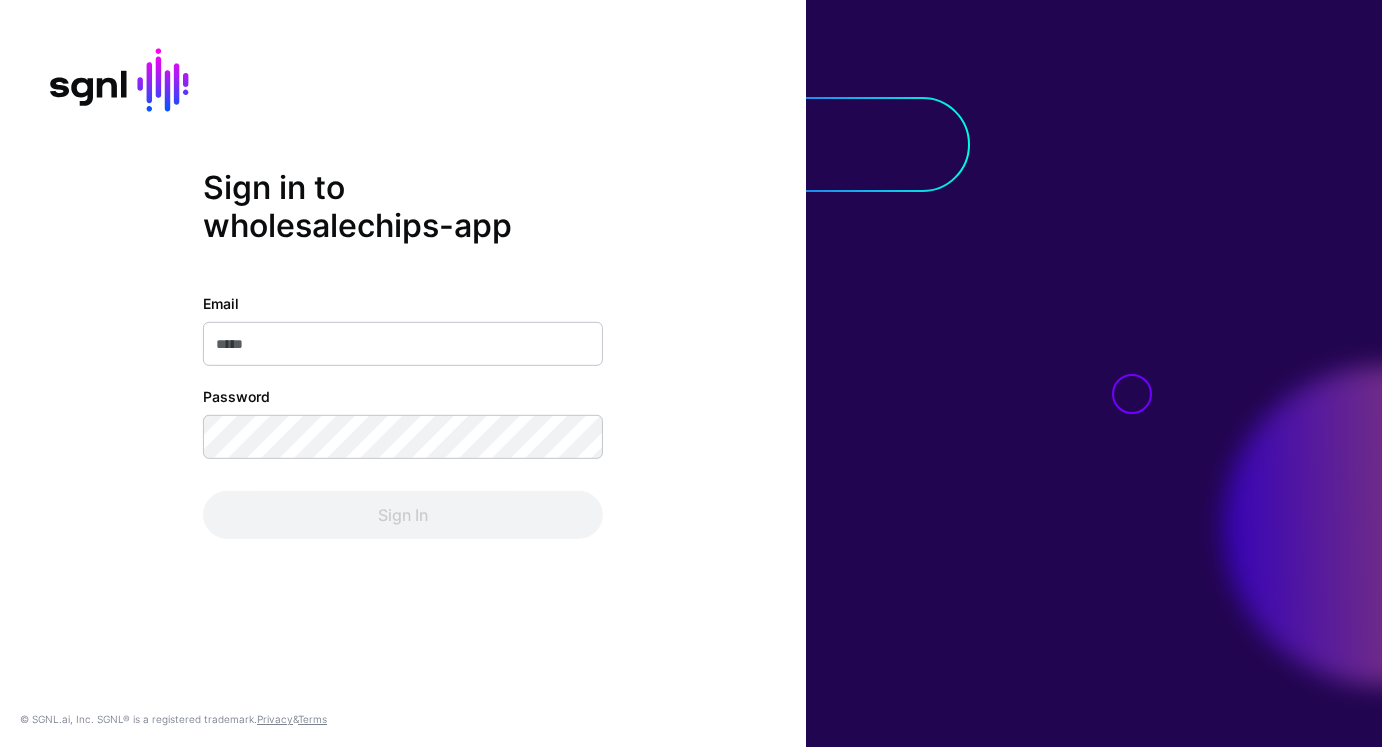 scroll, scrollTop: 0, scrollLeft: 0, axis: both 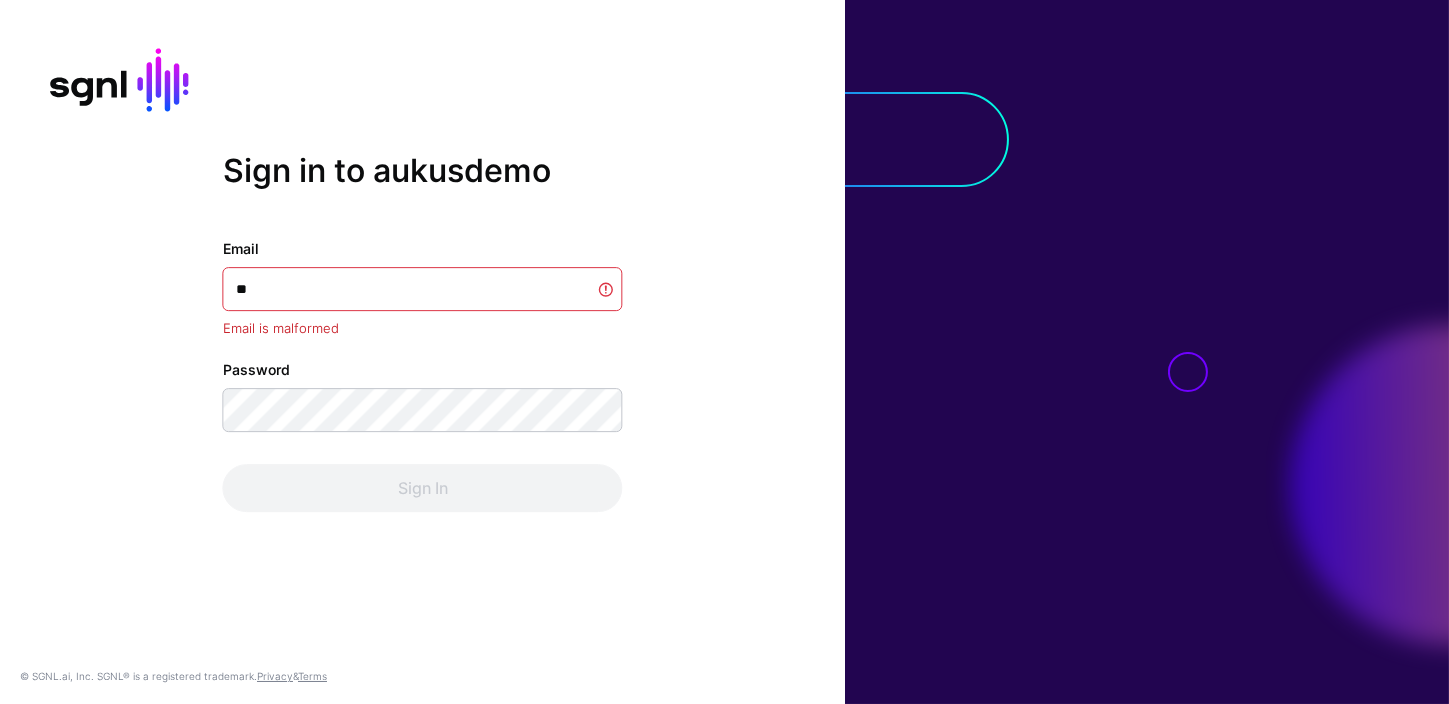 type on "***" 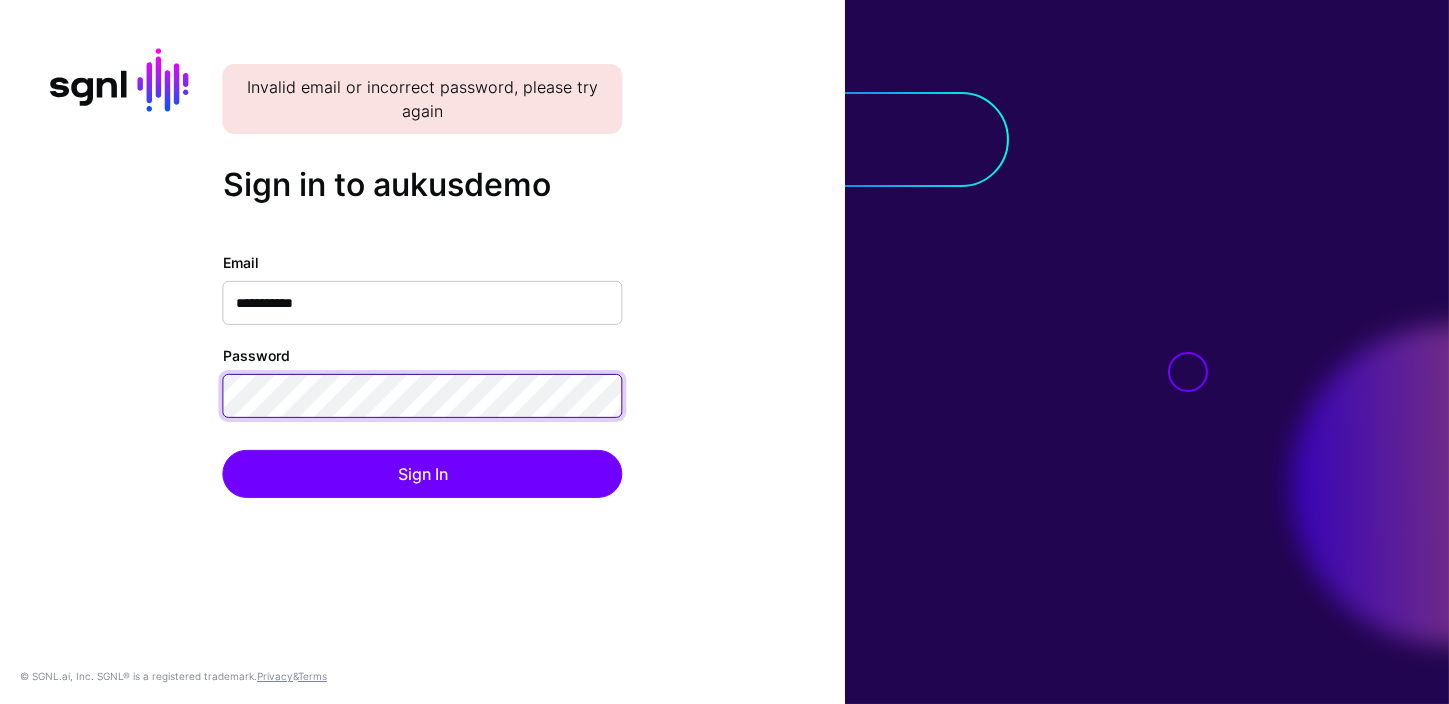 click on "Sign In" 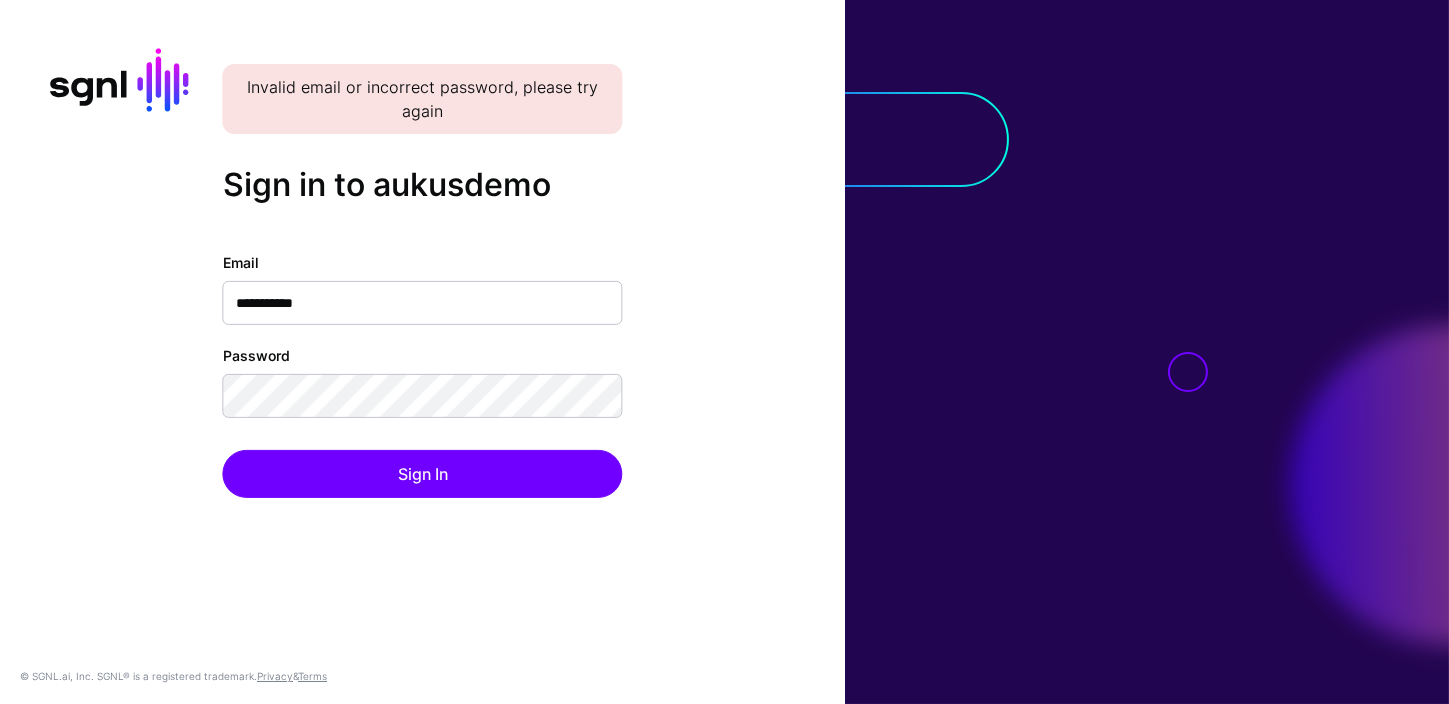 click on "**********" 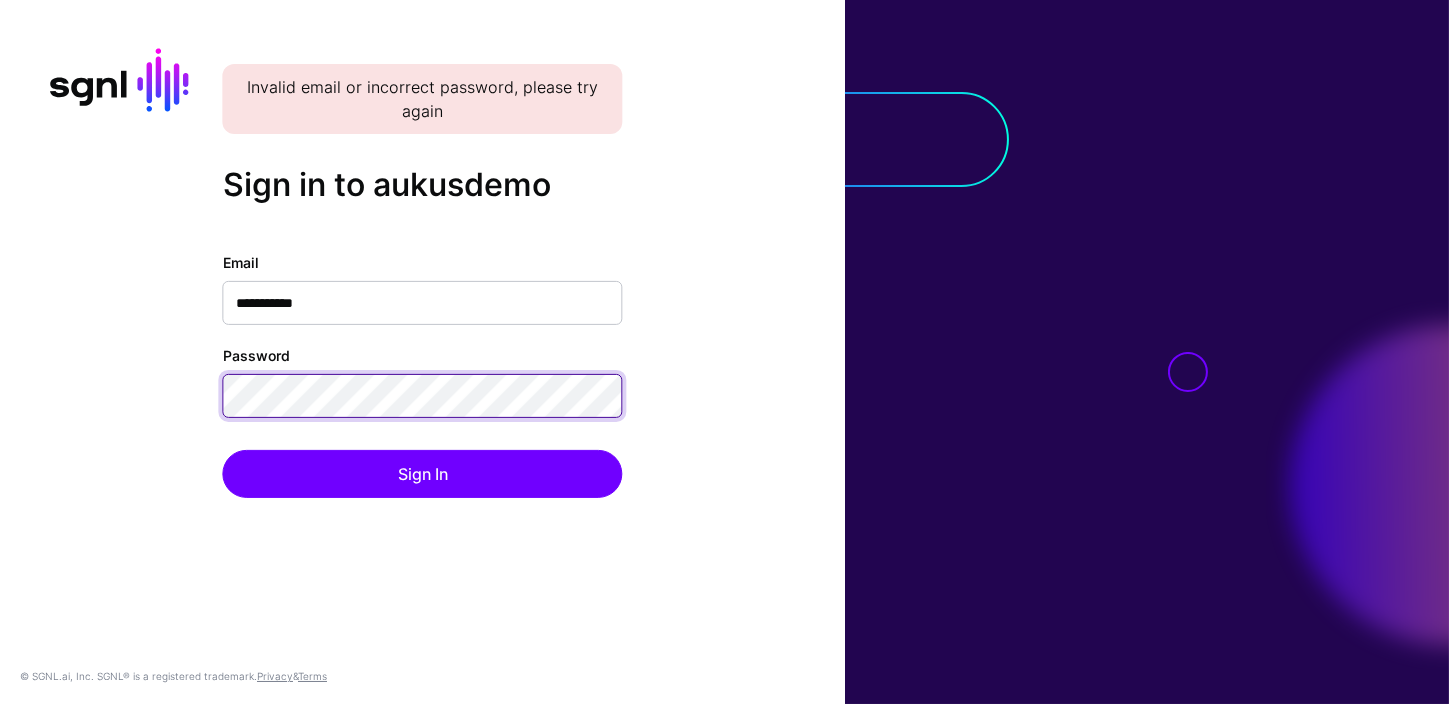 click on "Sign In" 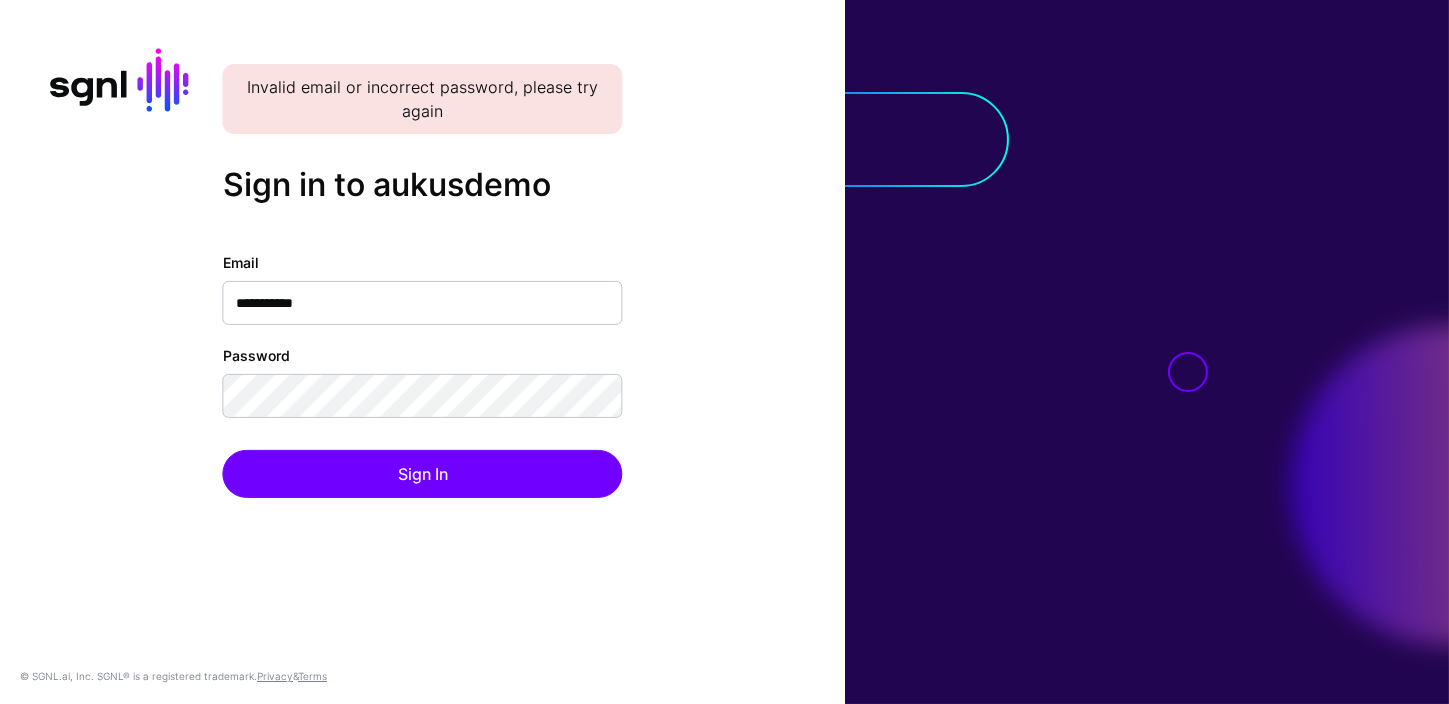 click on "**********" 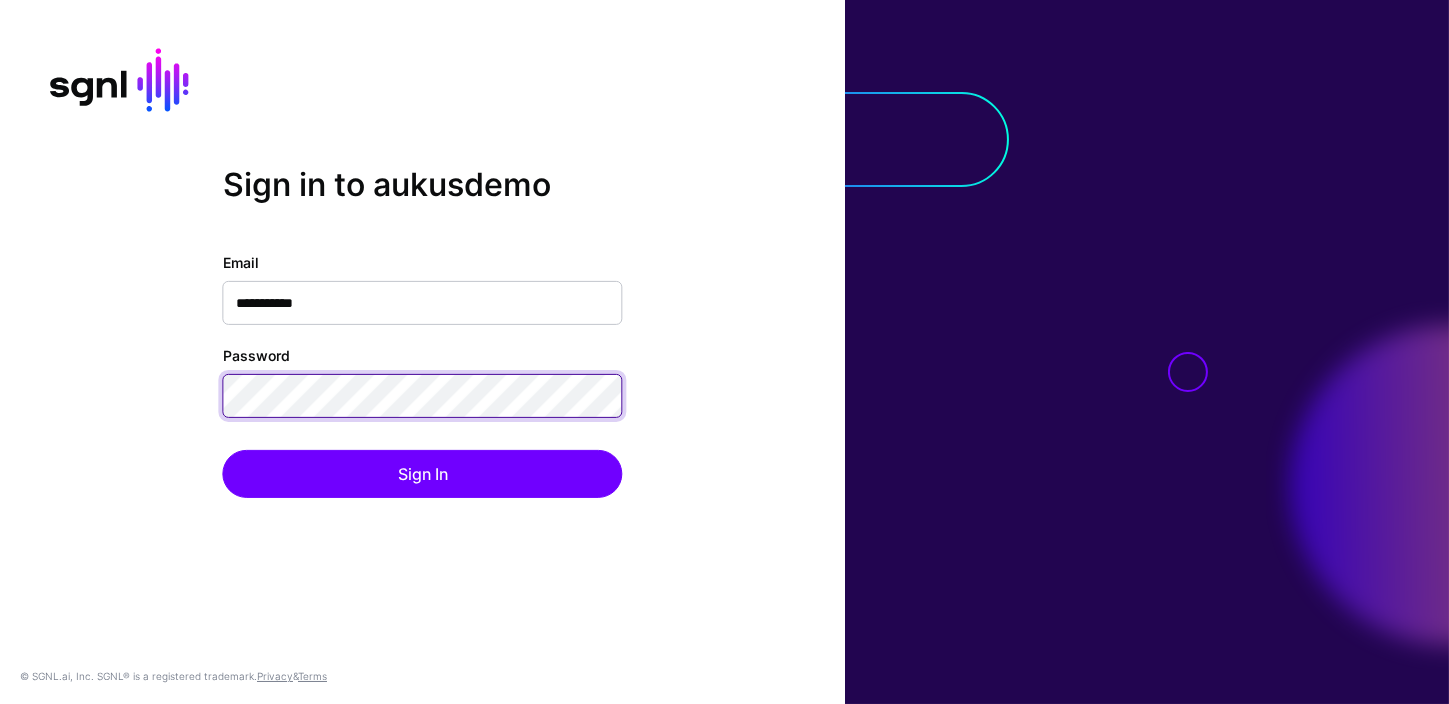 click on "Sign In" 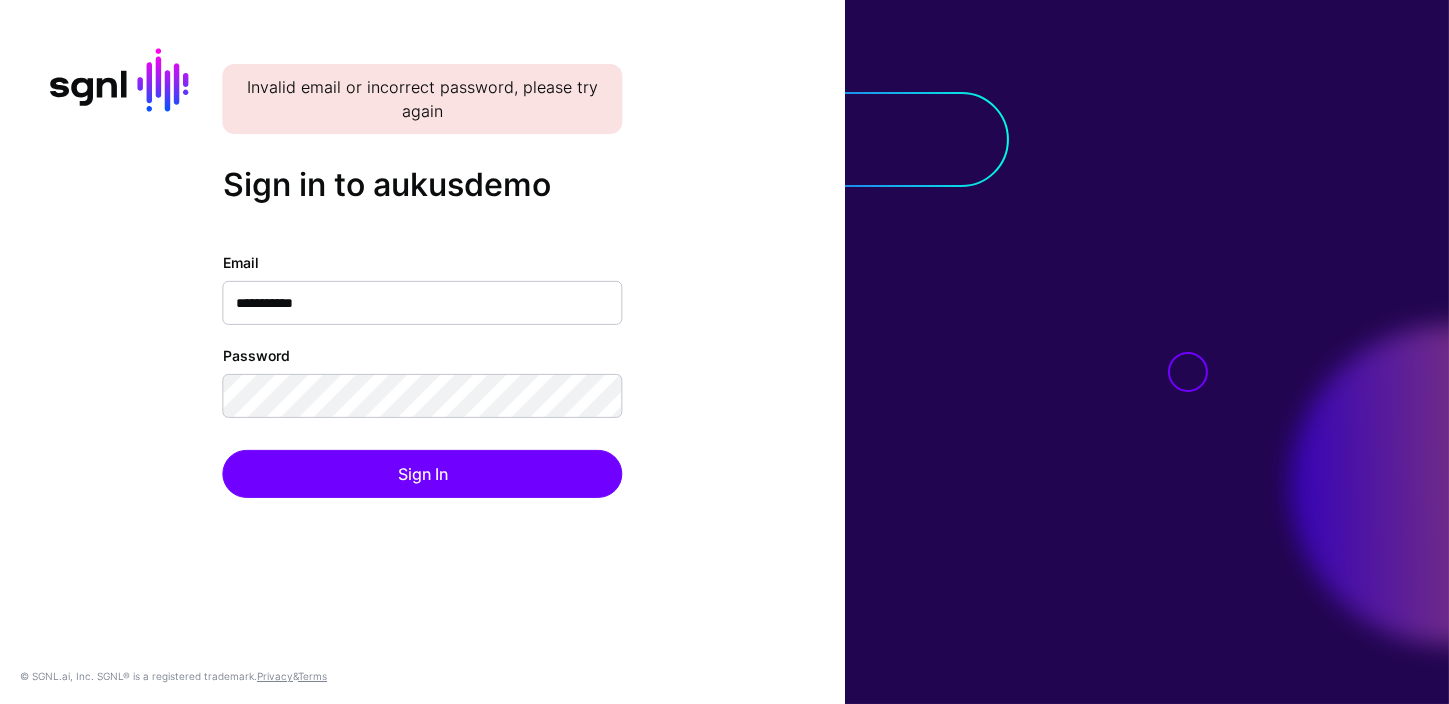 click 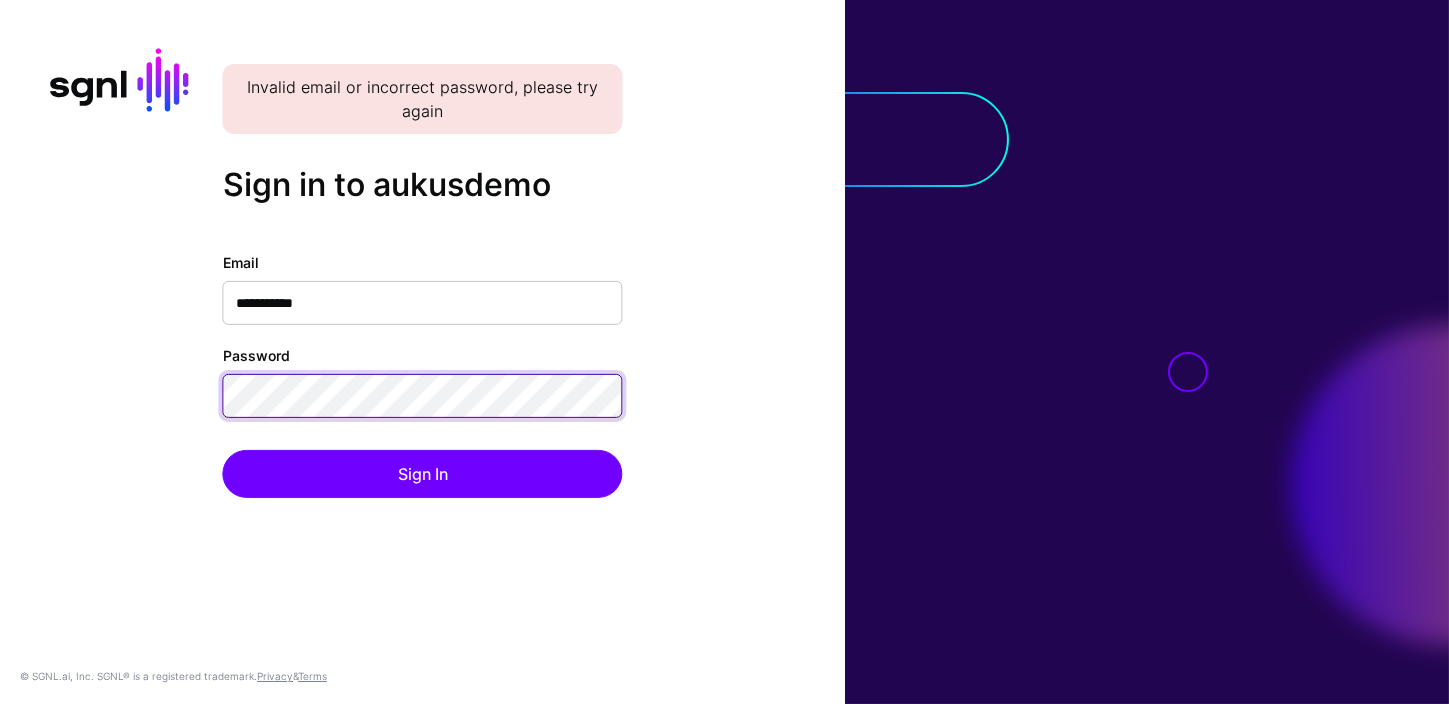 click on "Sign In" 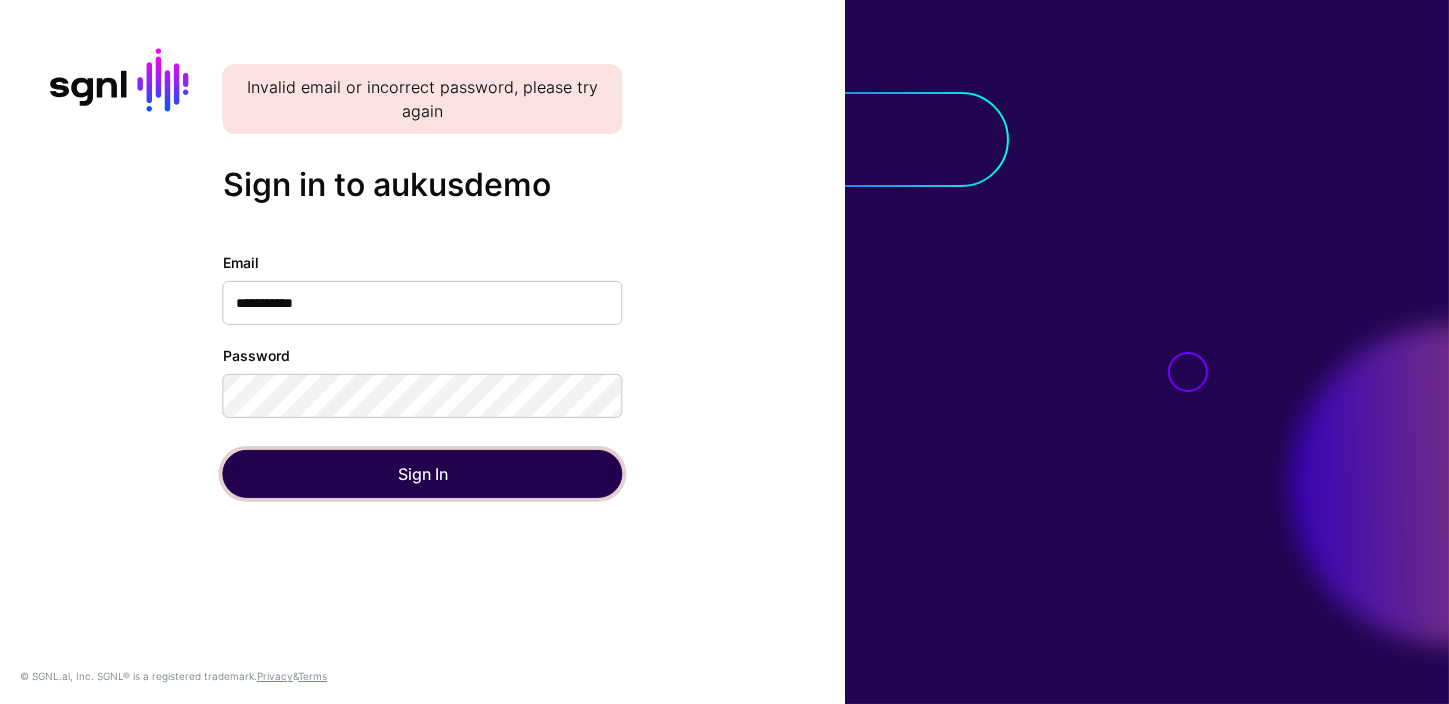 type 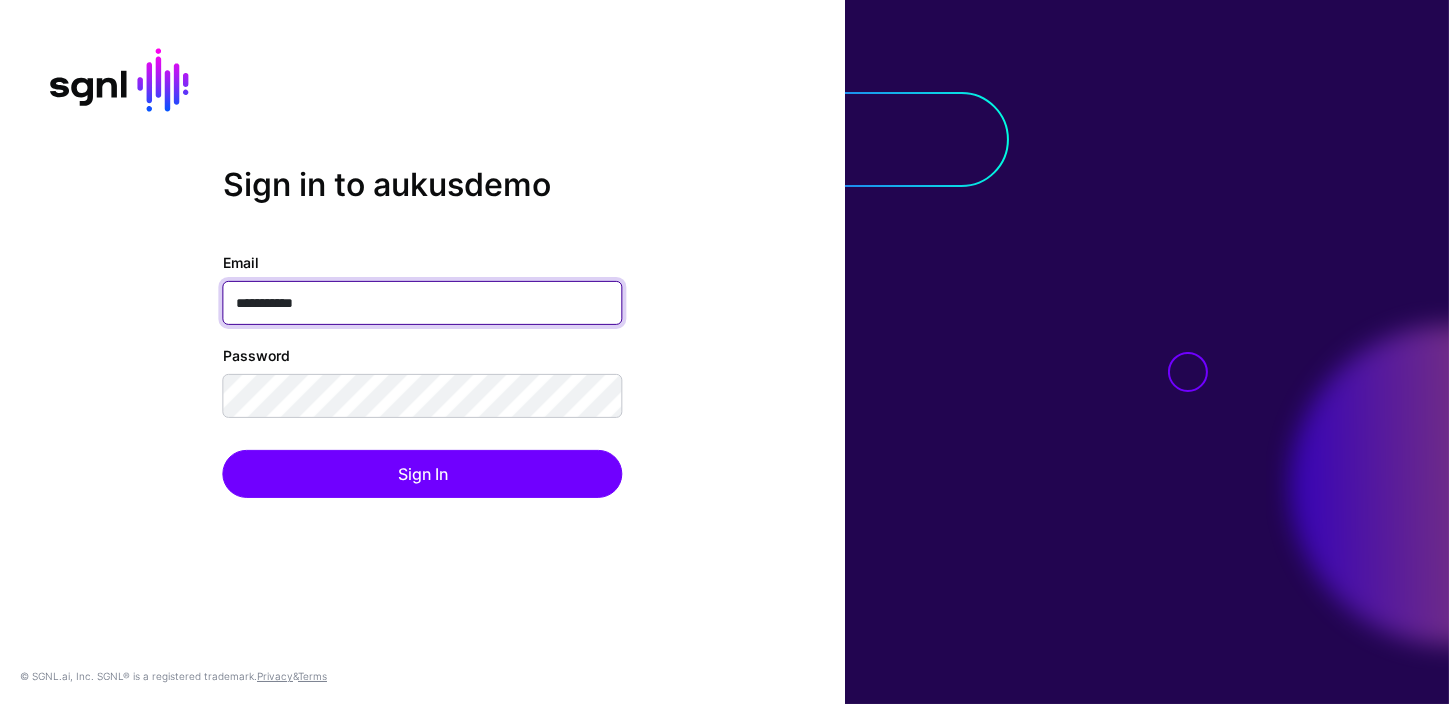click on "**********" at bounding box center (423, 303) 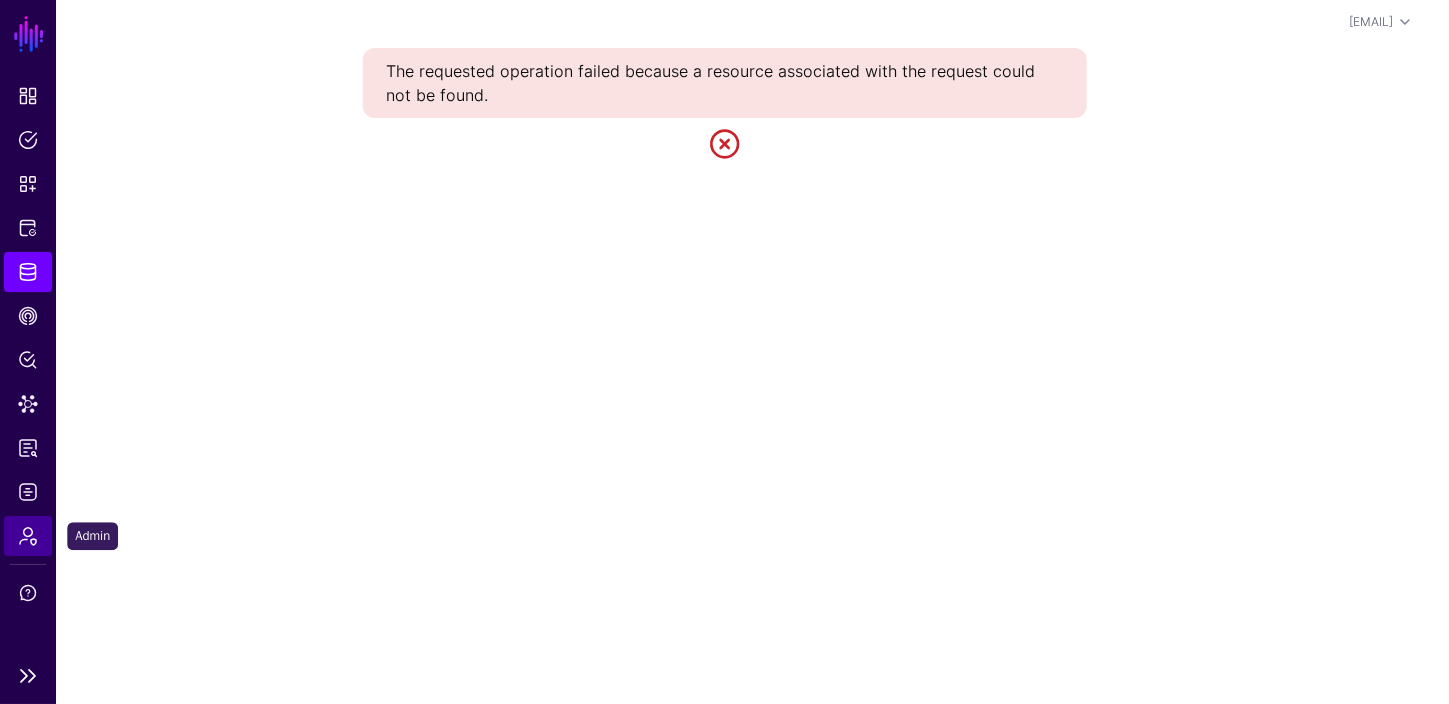 click on "Admin" 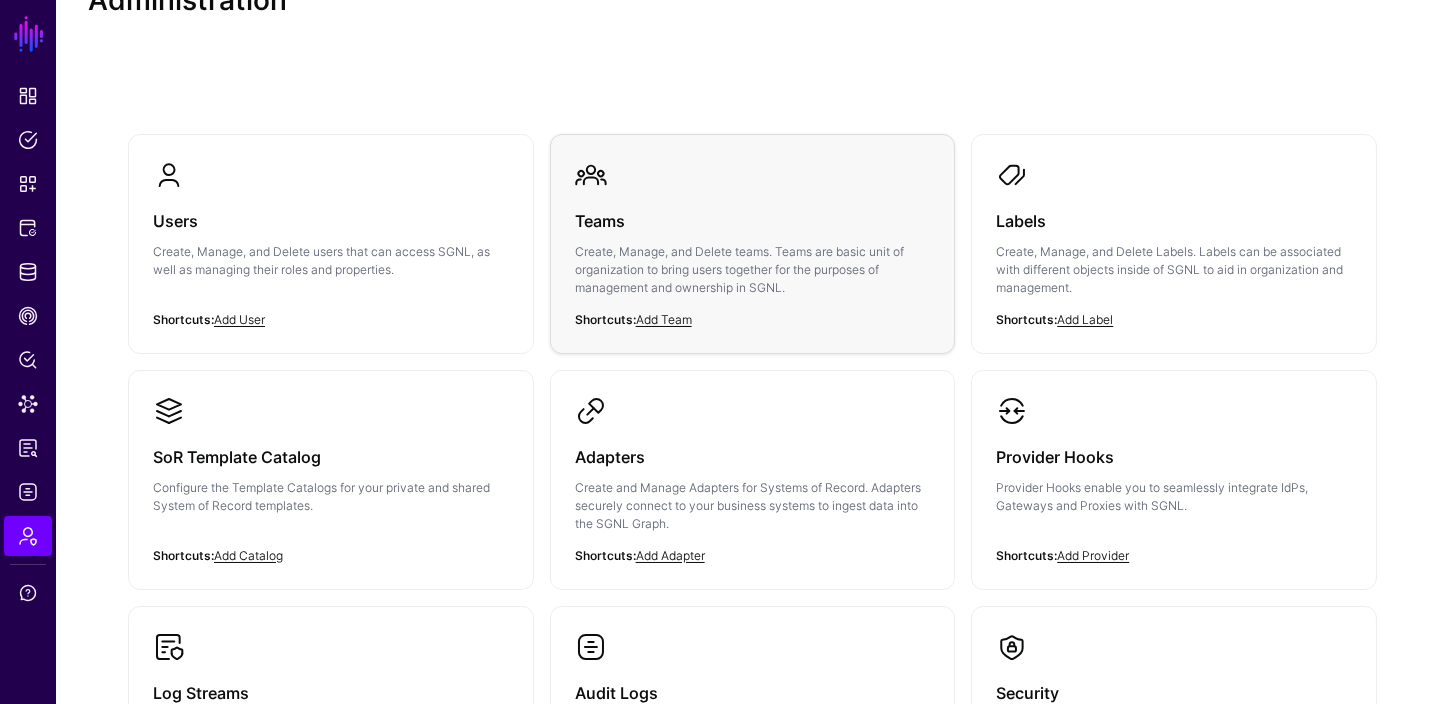 scroll, scrollTop: 8, scrollLeft: 0, axis: vertical 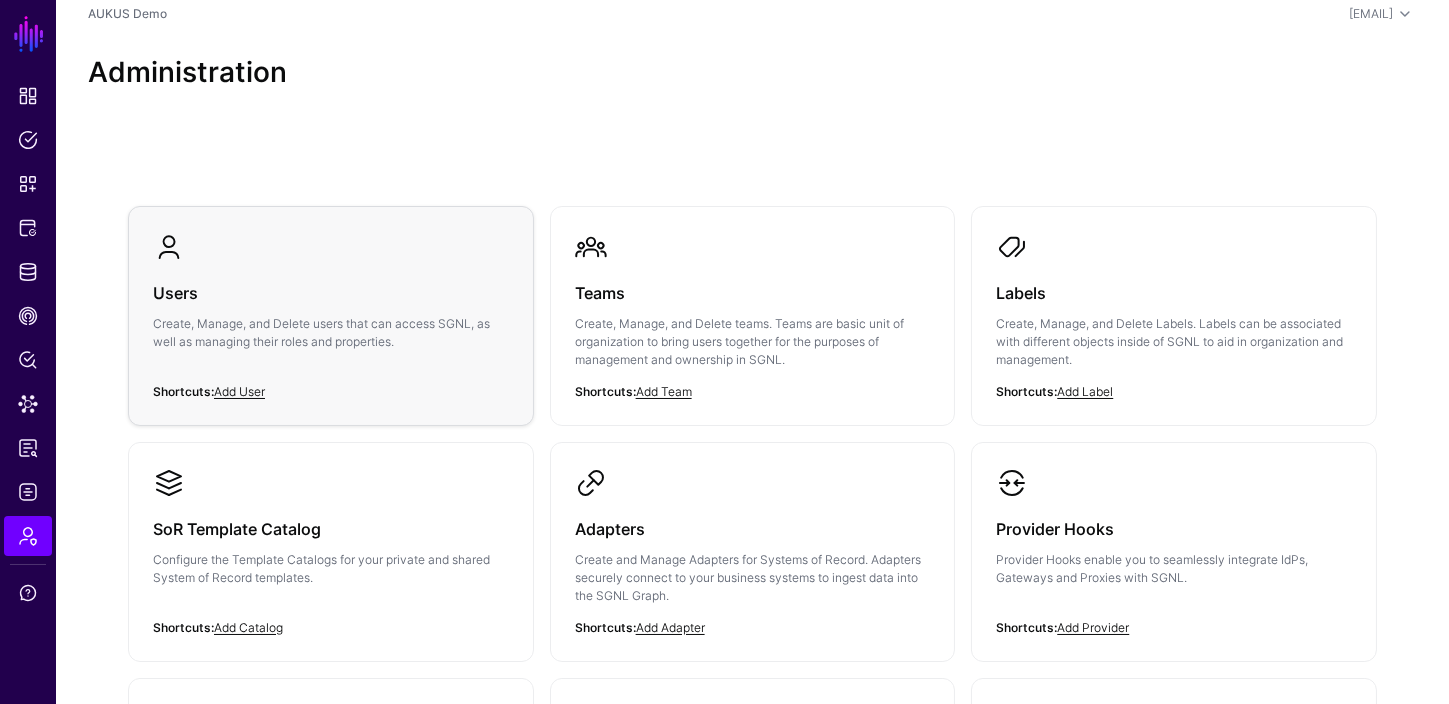 click on "Users" 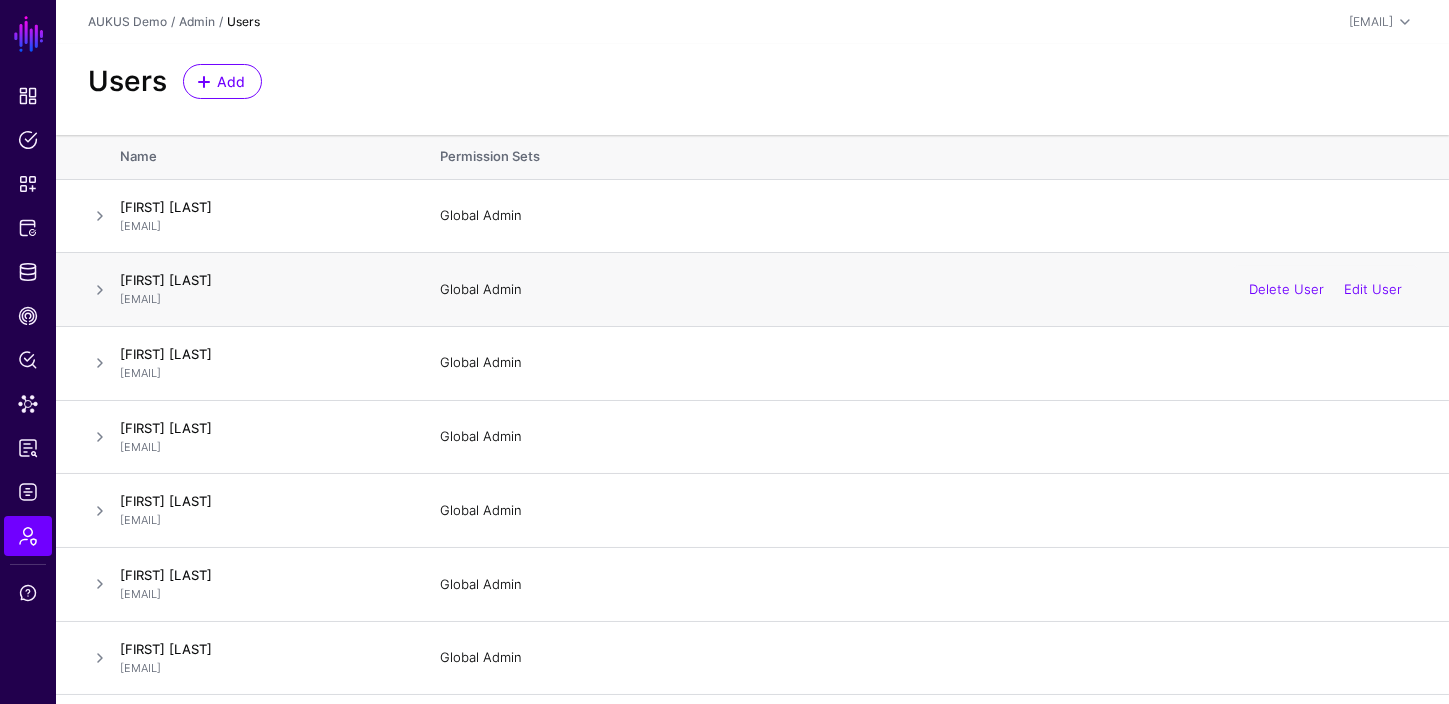scroll, scrollTop: 136, scrollLeft: 0, axis: vertical 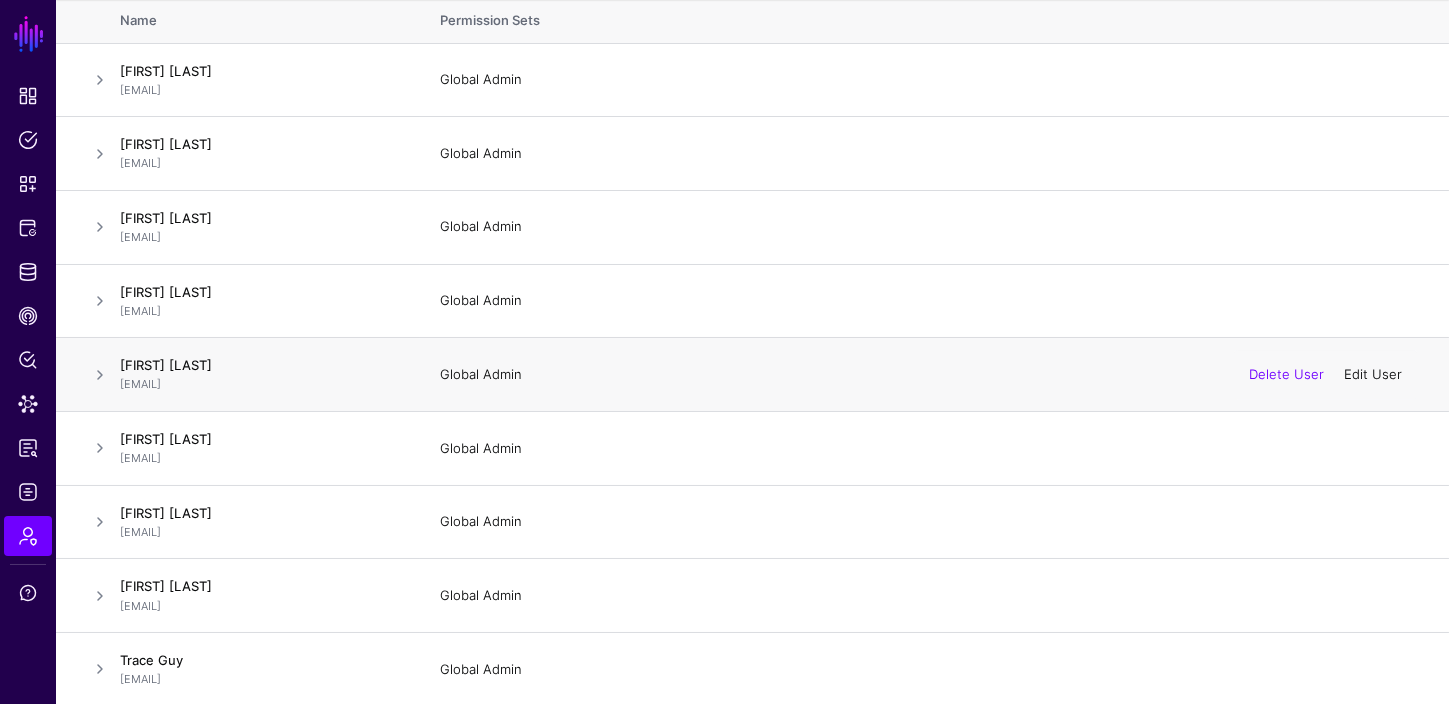 click on "Edit User" 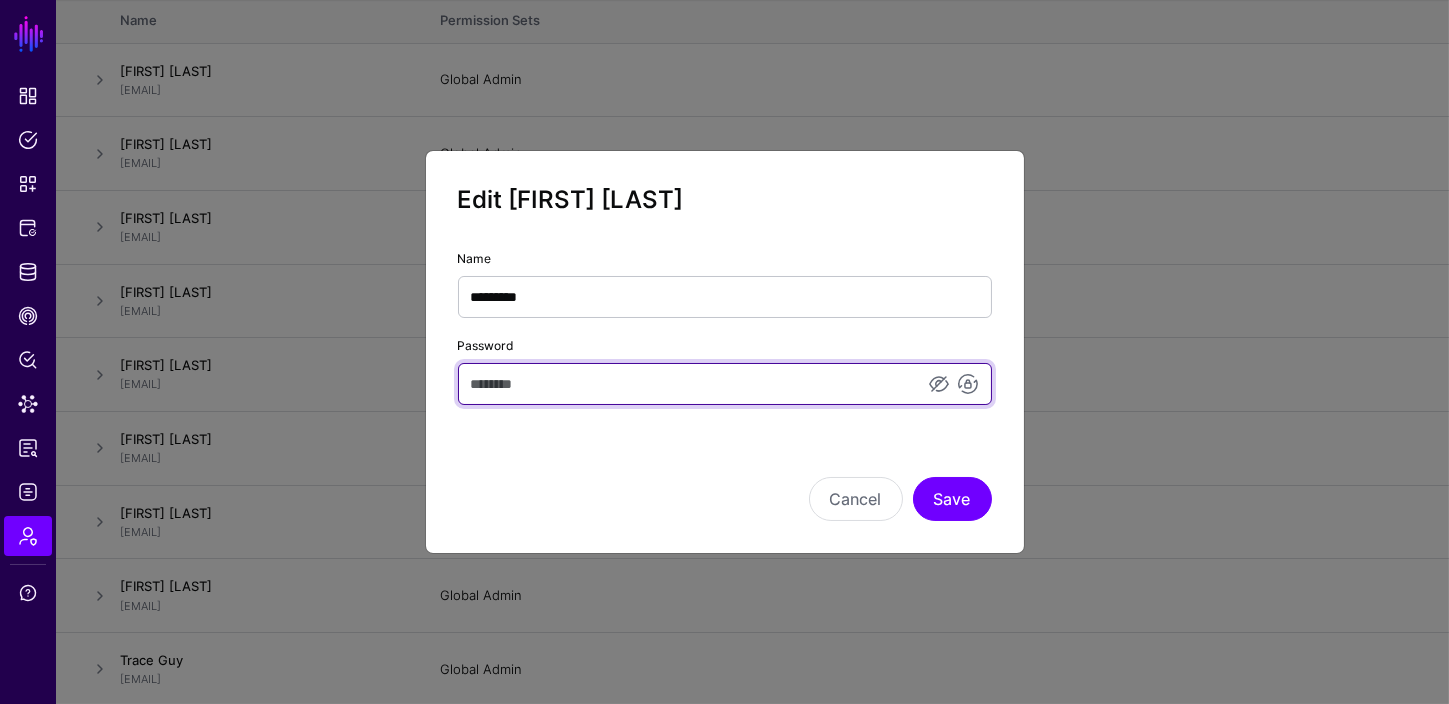 click on "Password" at bounding box center (725, 384) 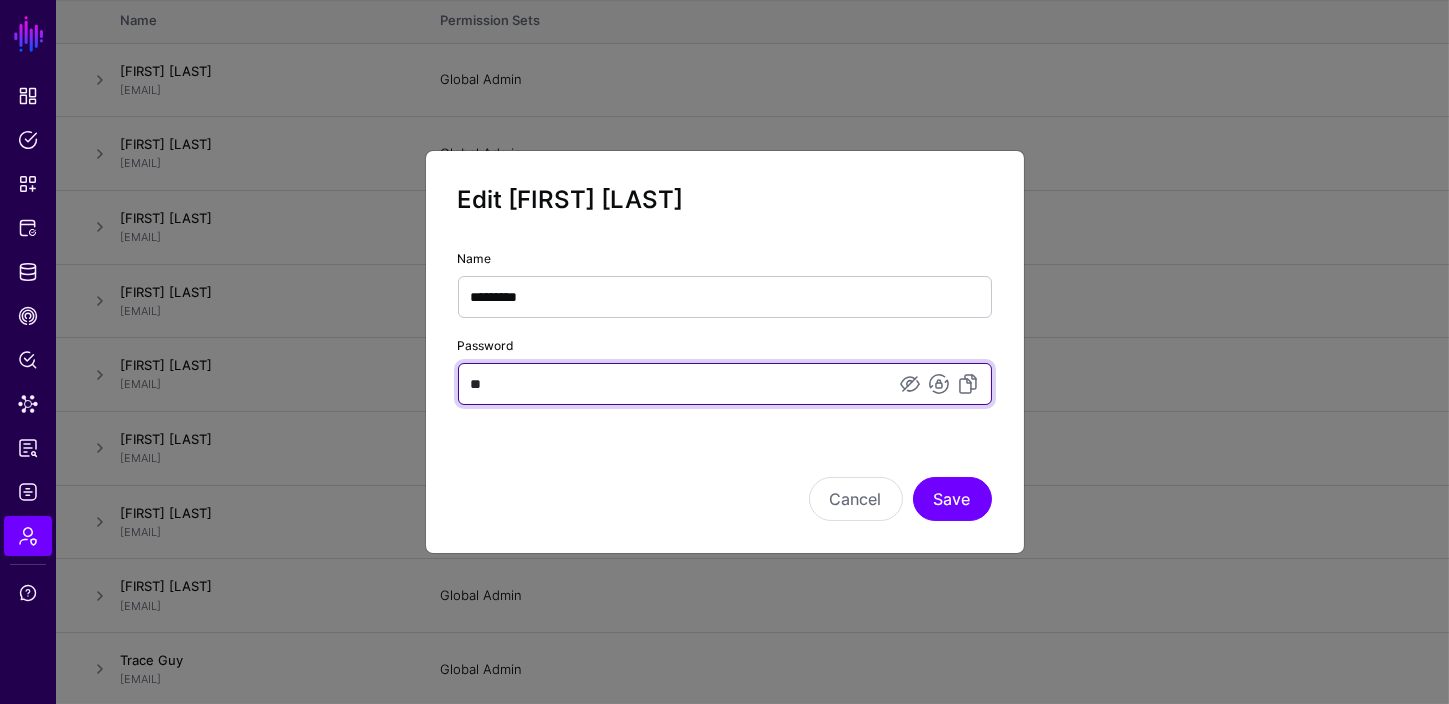type on "*" 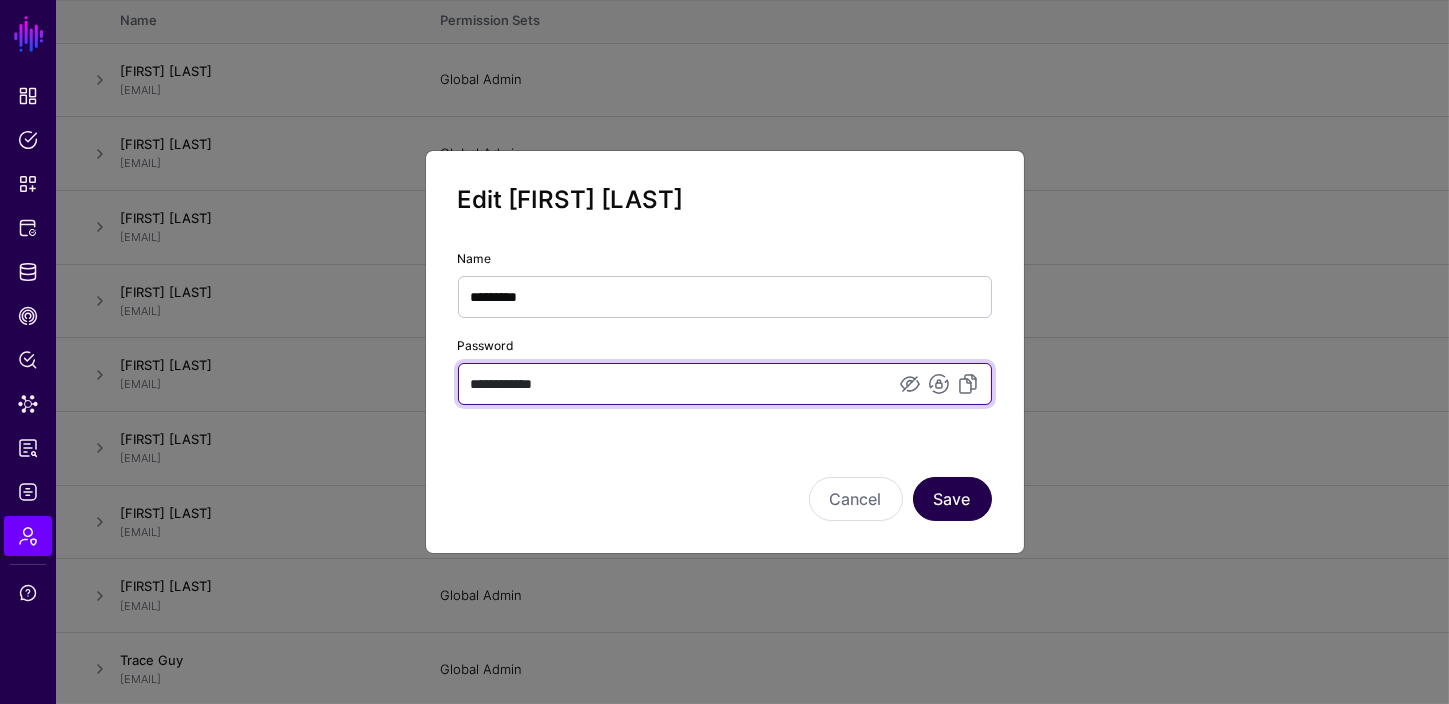 type on "**********" 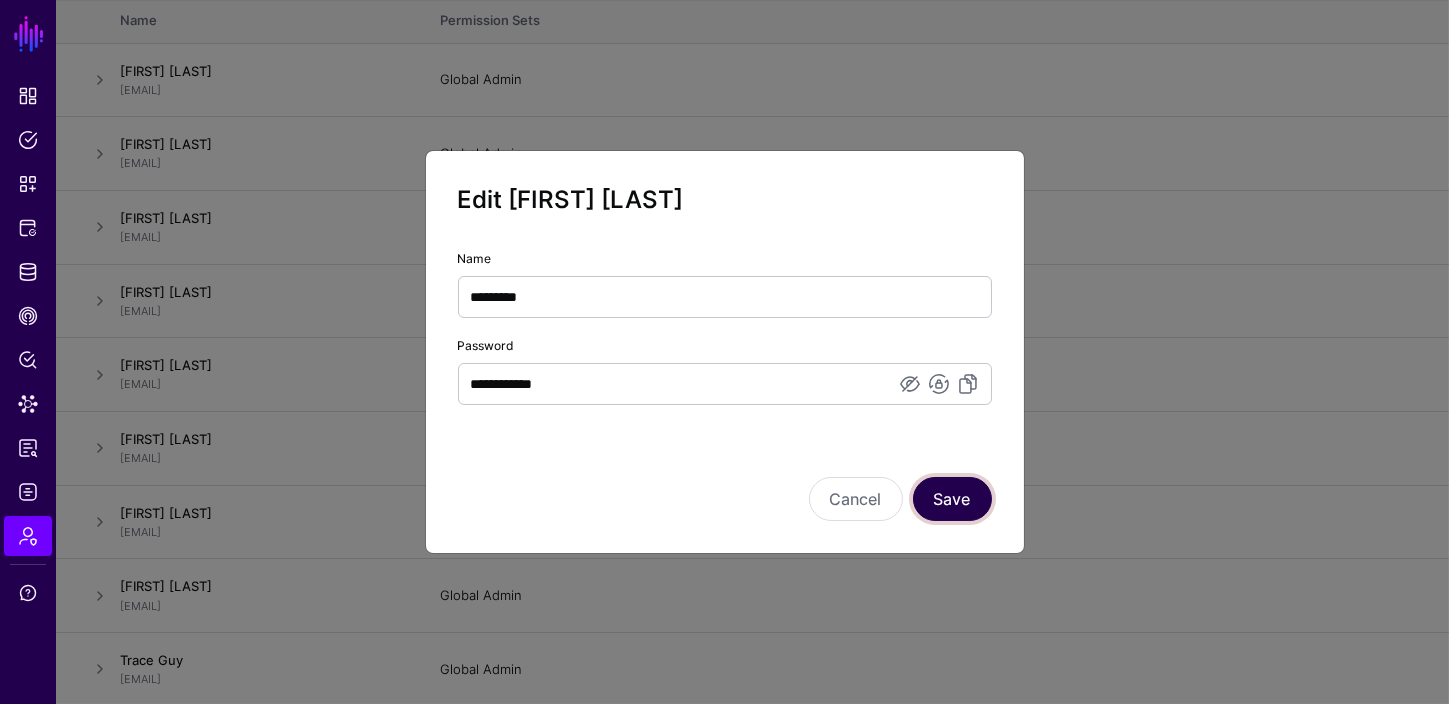 click on "Save" 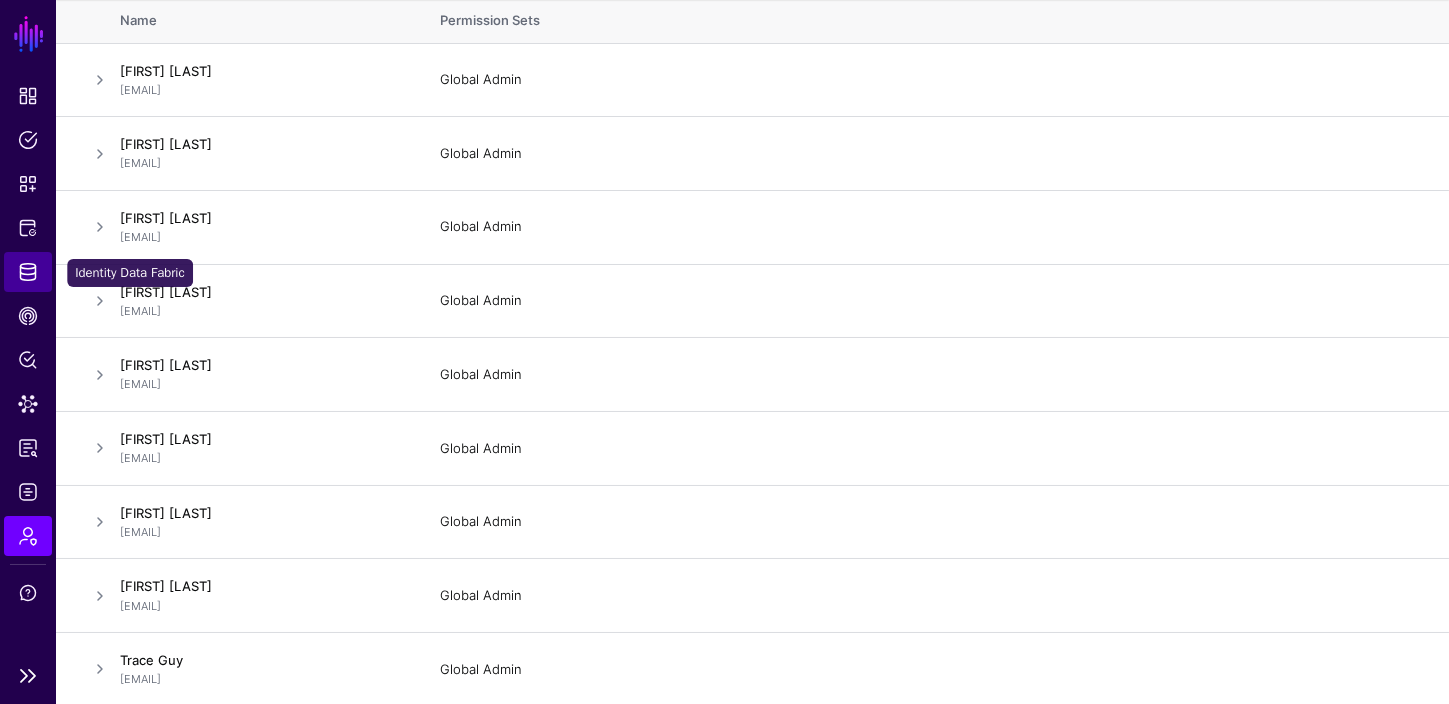 click on "Identity Data Fabric" 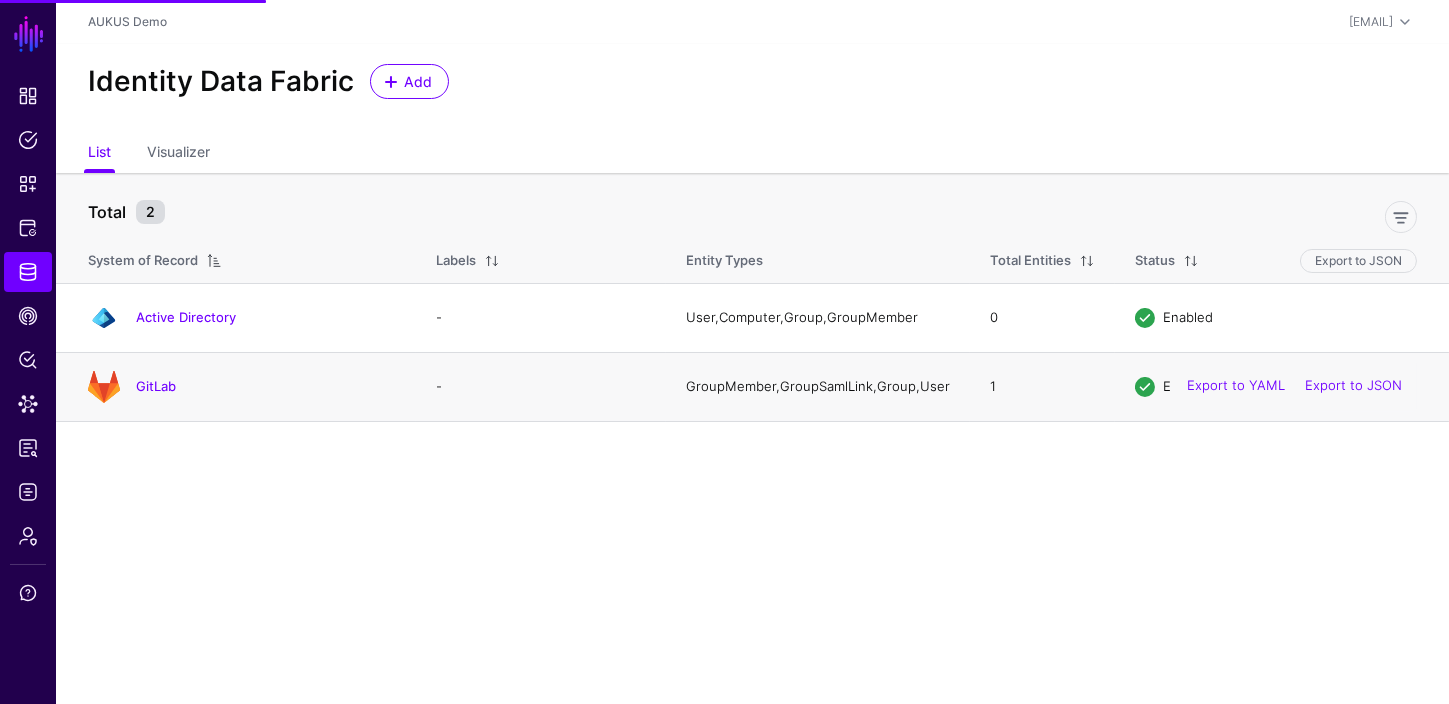 click on "GitLab" 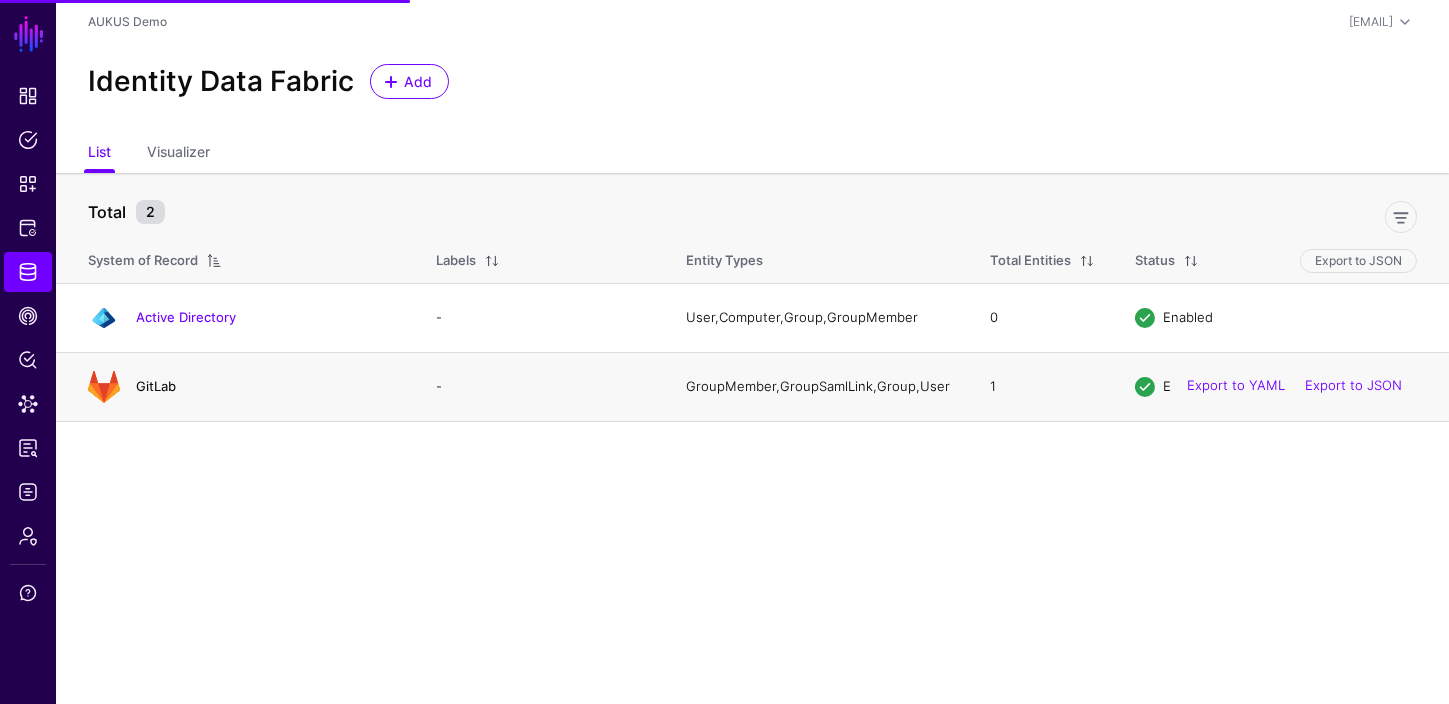 click on "GitLab" 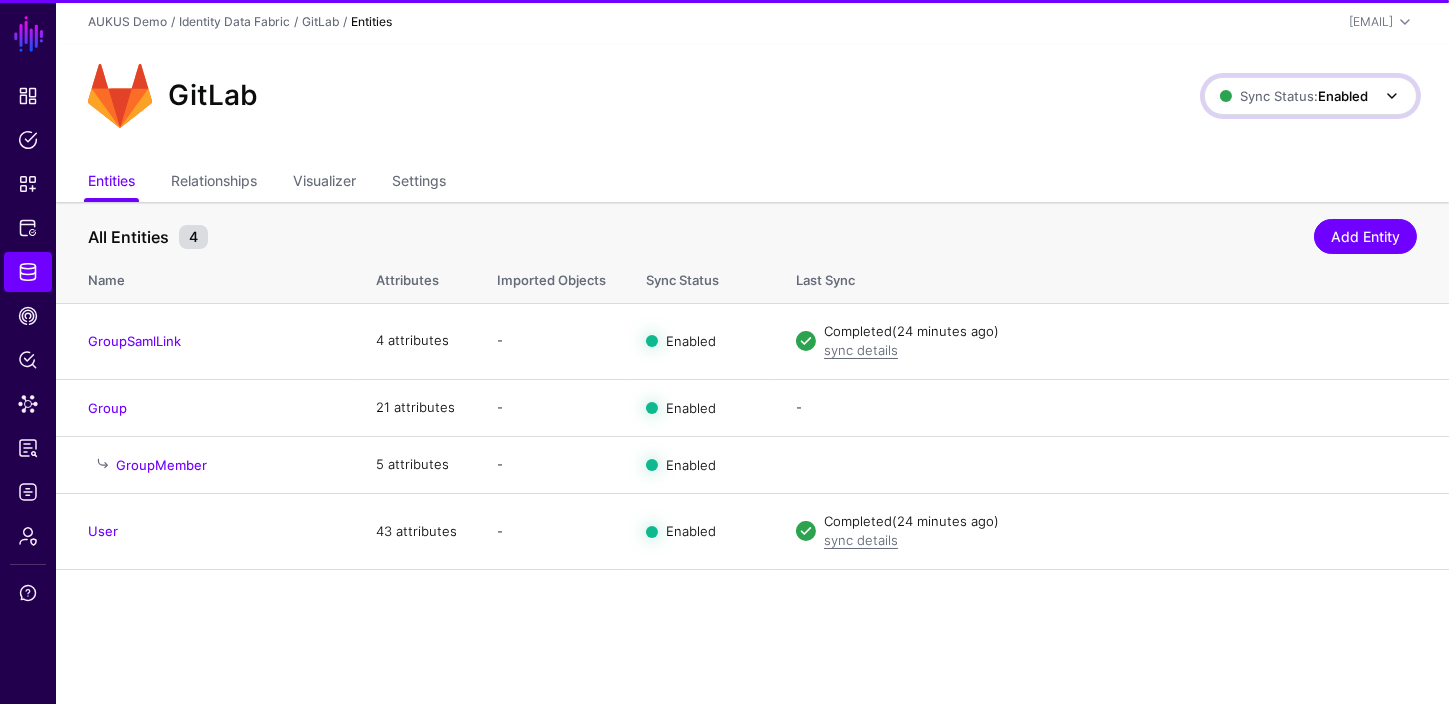click on "Sync Status:  Enabled" at bounding box center [1310, 96] 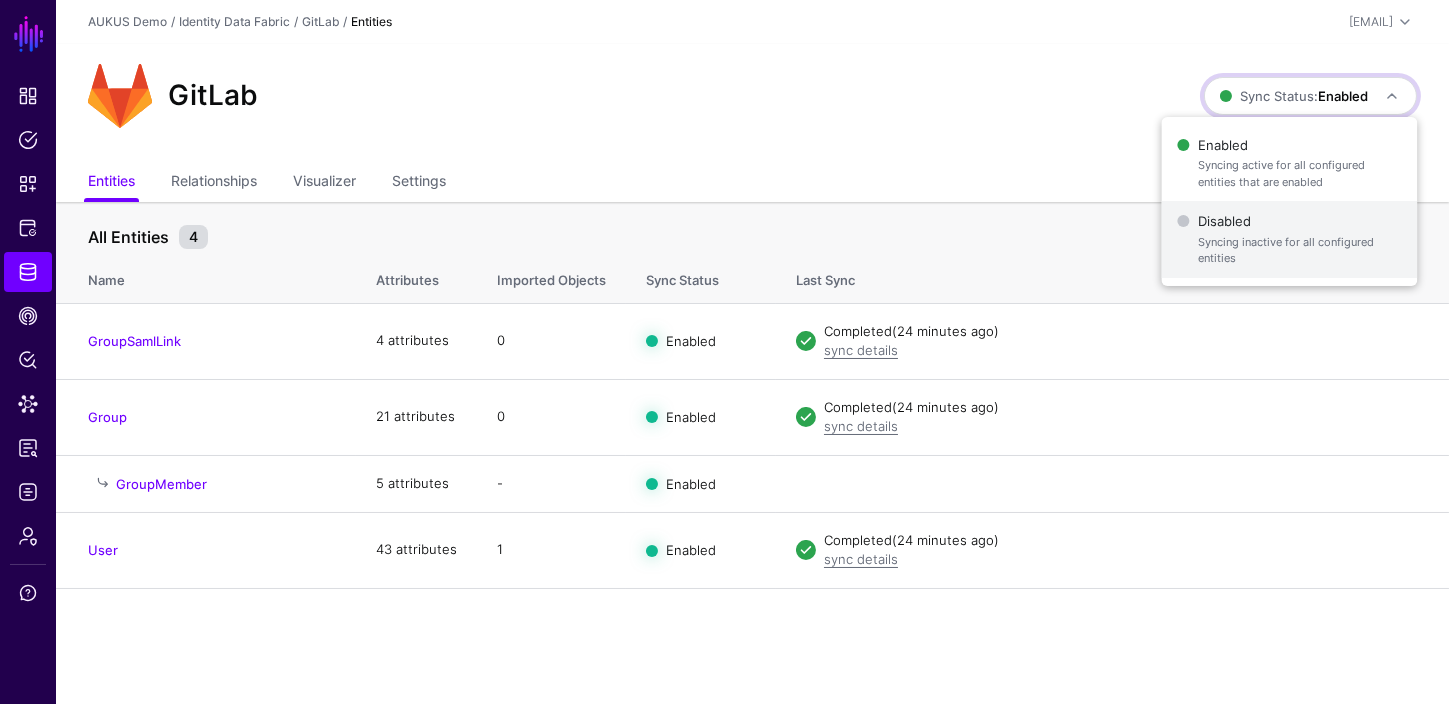 click on "Syncing inactive for all configured entities" 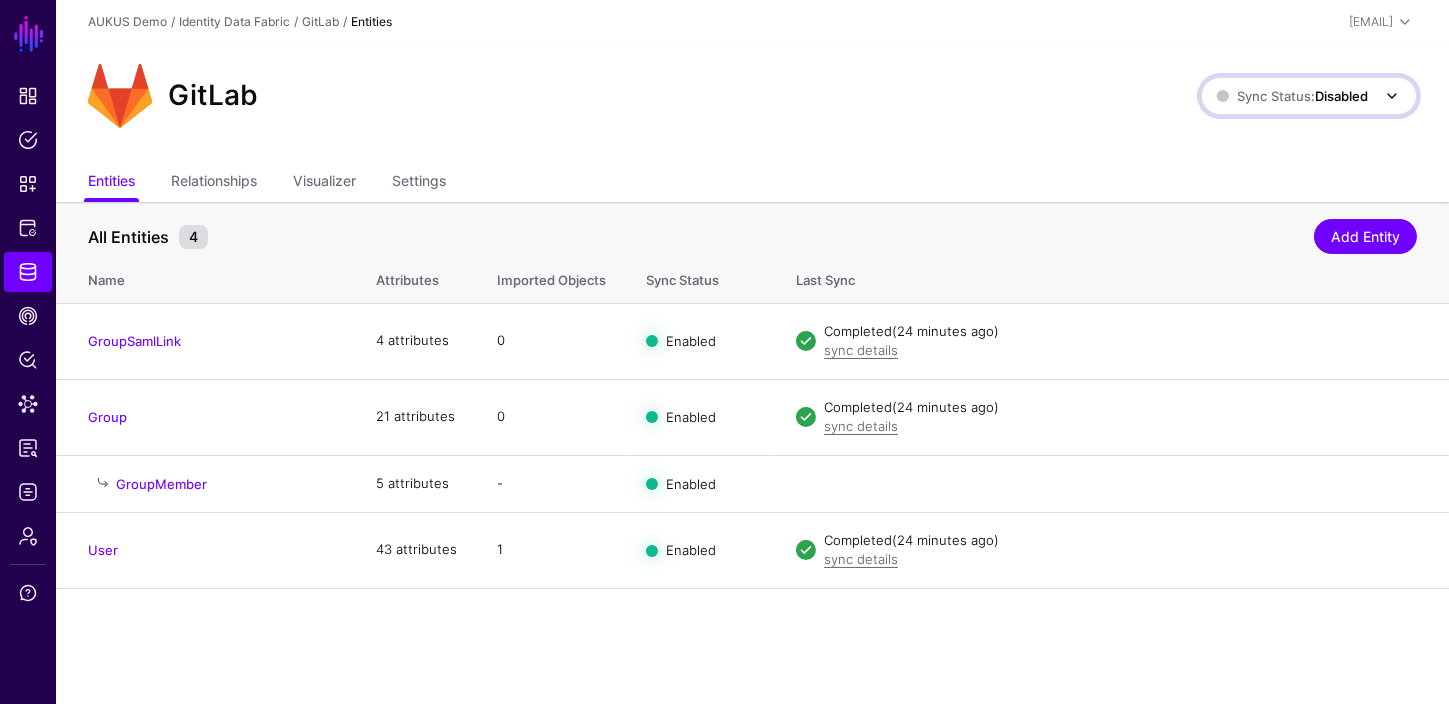 click on "Disabled" at bounding box center (1341, 96) 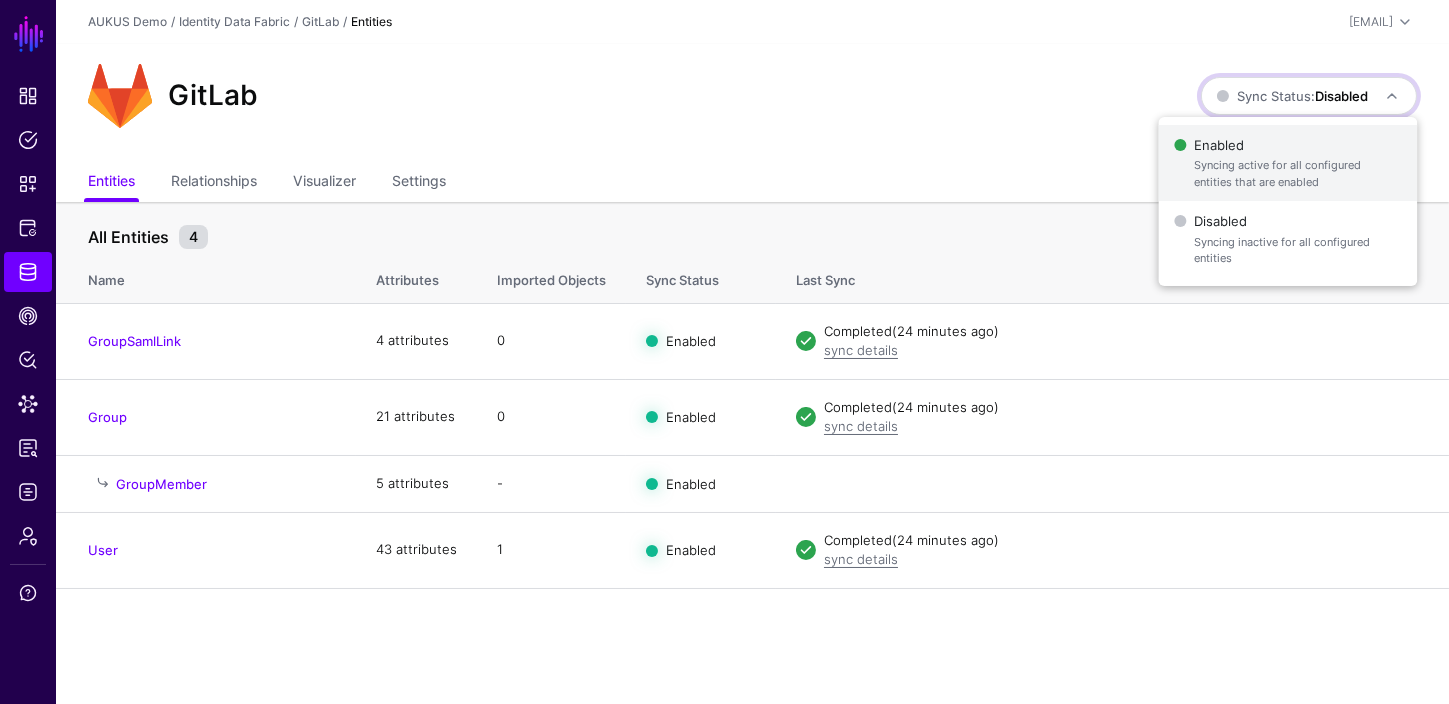 click on "Syncing active for all configured entities that are enabled" 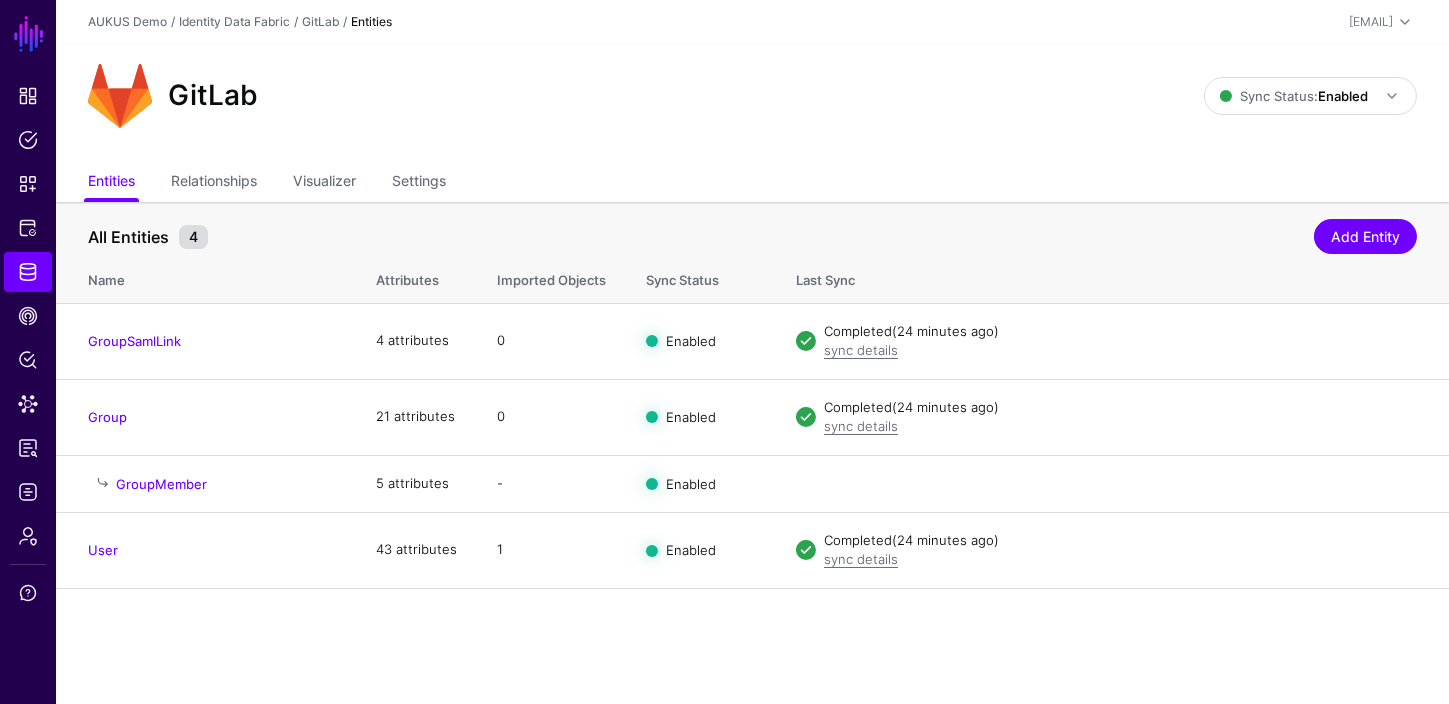 click on "Entities  Relationships Visualizer Settings" 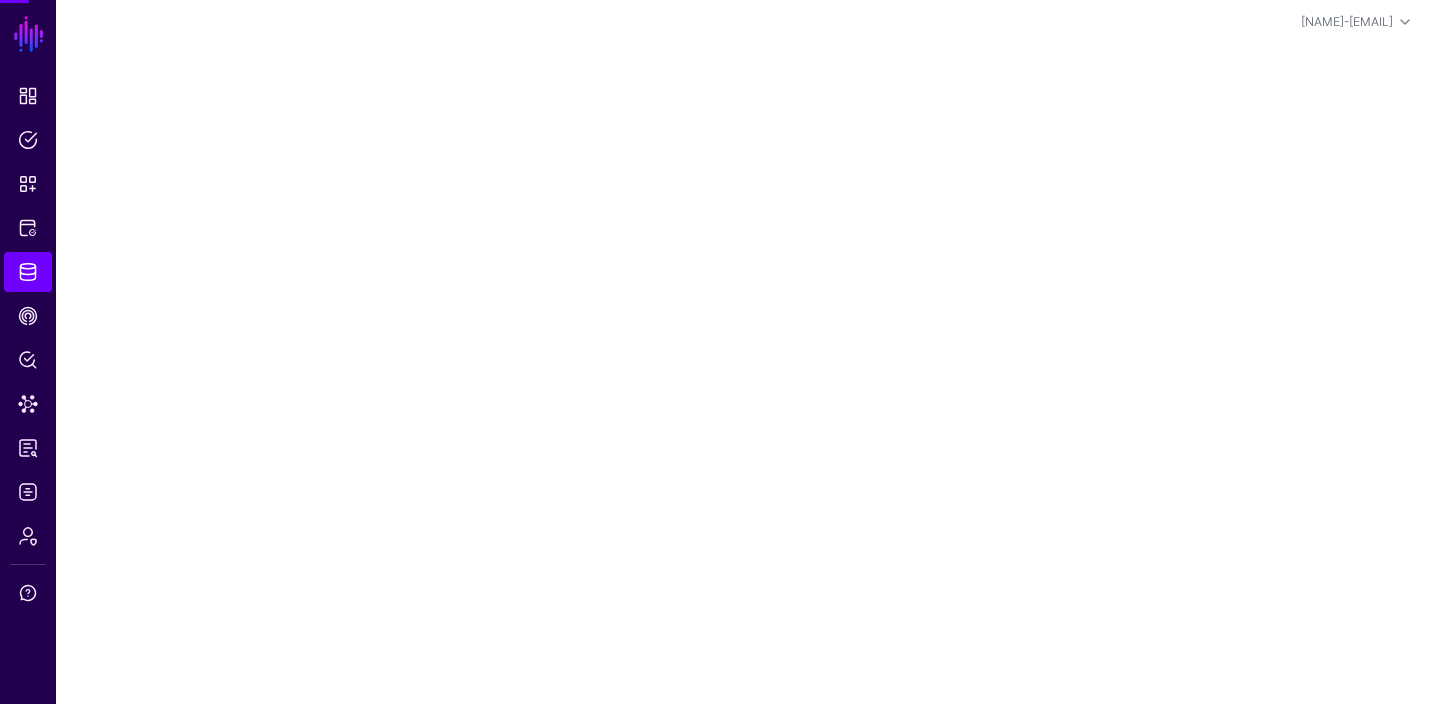 scroll, scrollTop: 0, scrollLeft: 0, axis: both 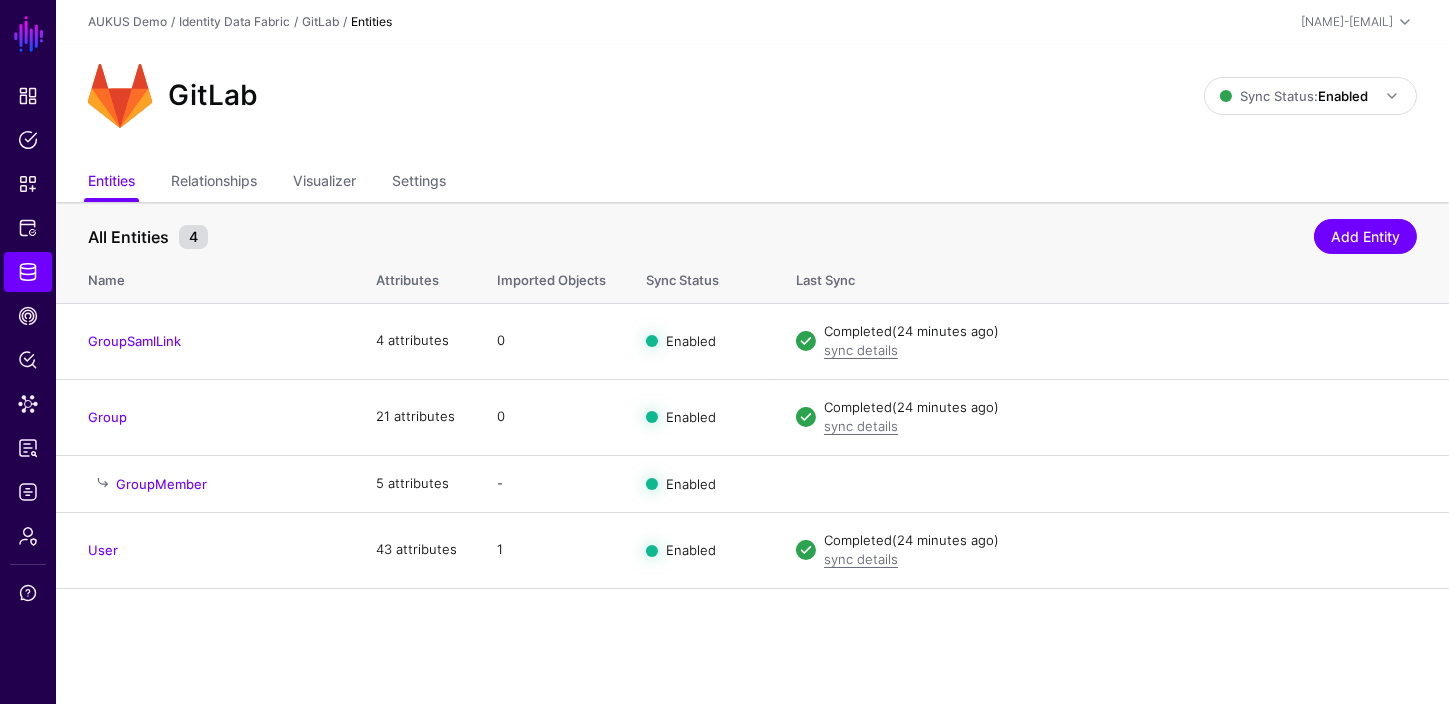 click on "Entities  Relationships Visualizer Settings" 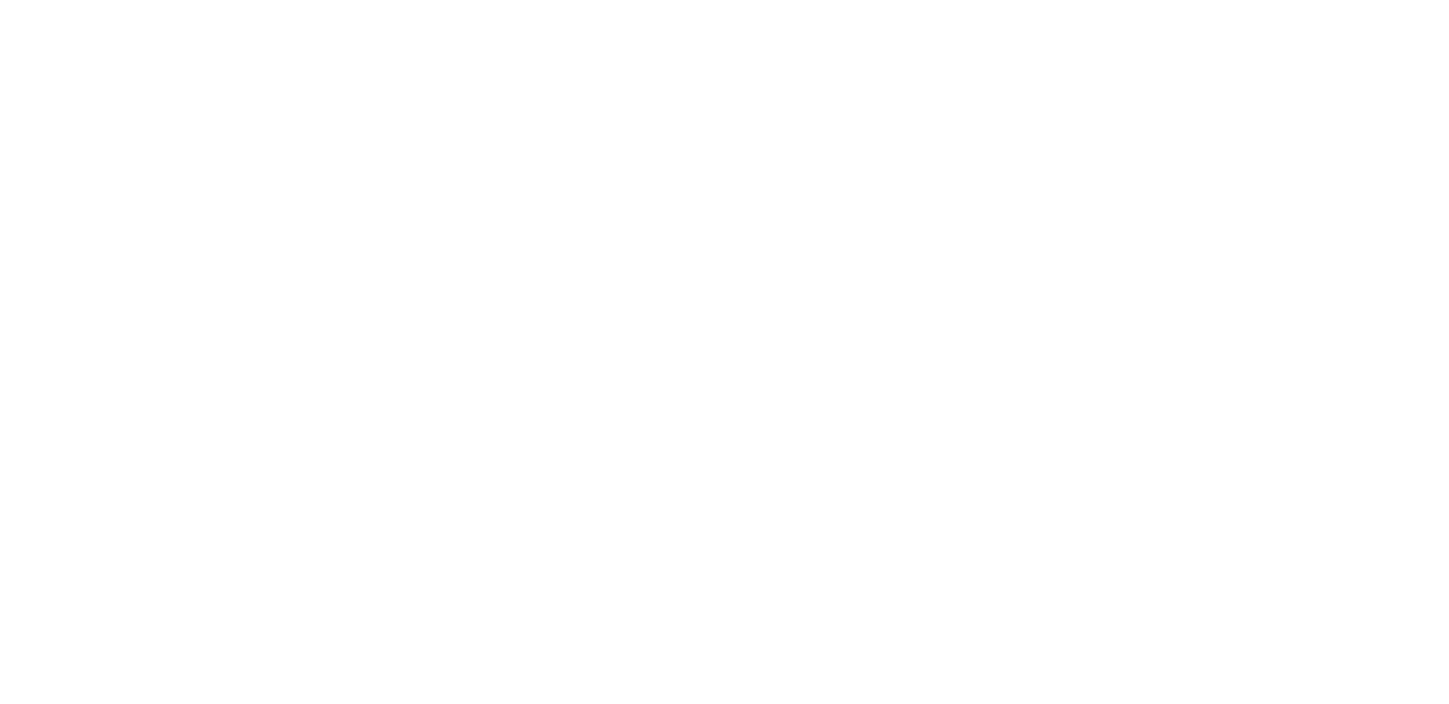 scroll, scrollTop: 0, scrollLeft: 0, axis: both 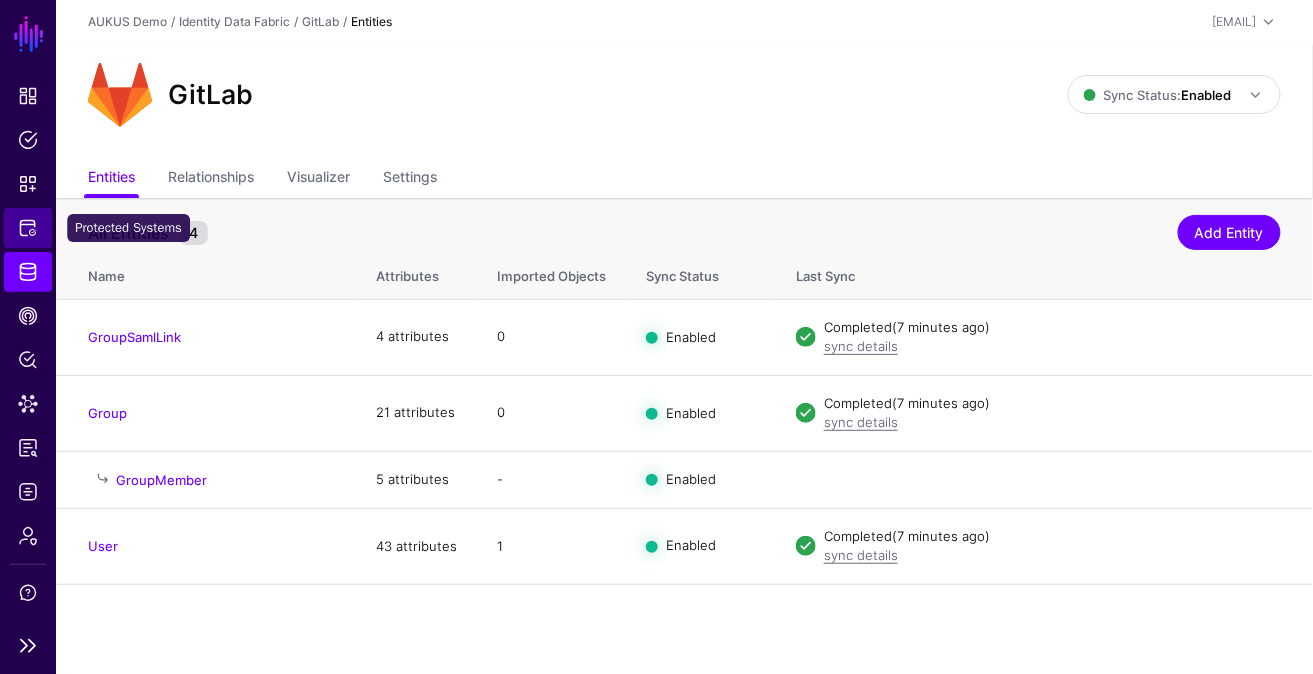 click on "Protected Systems" 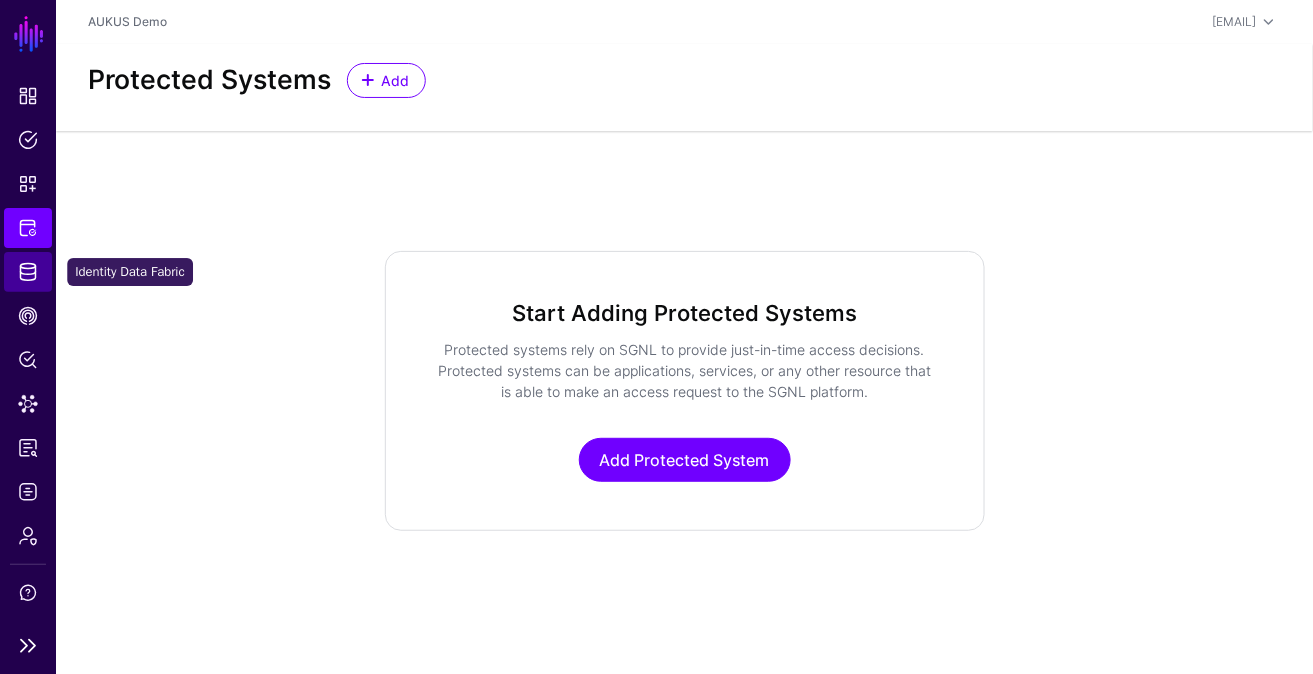 click on "Identity Data Fabric" 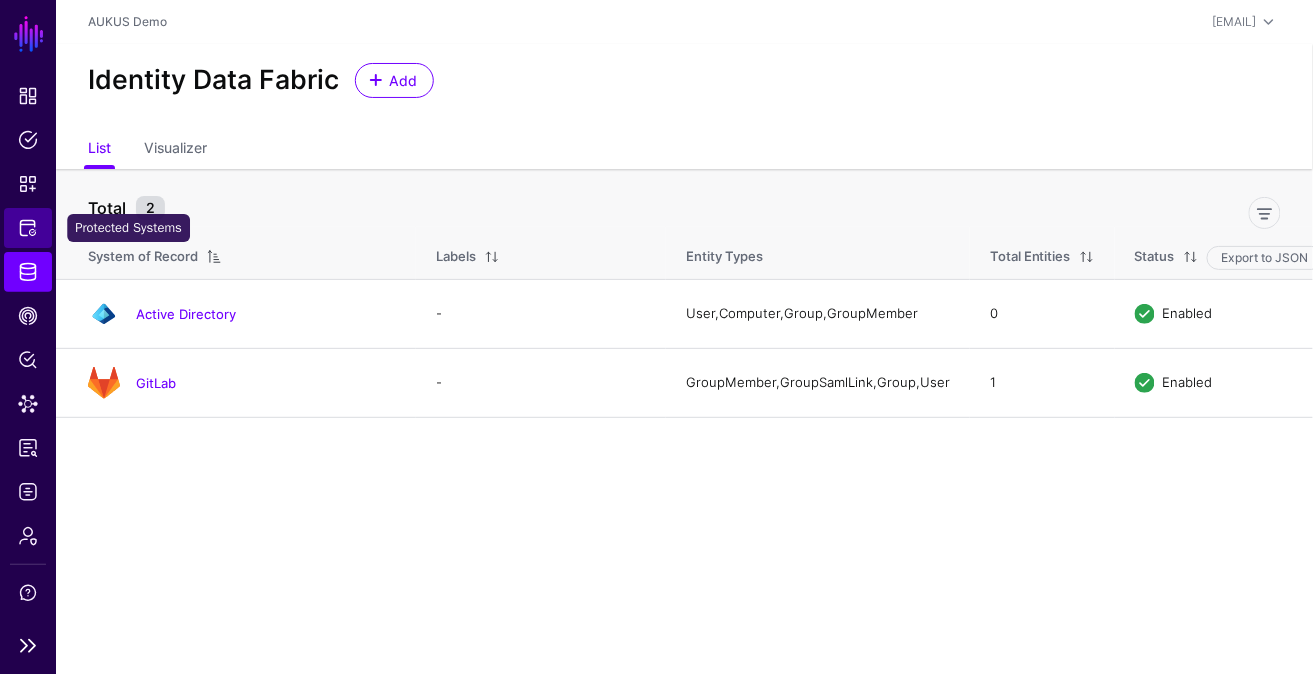click on "Protected Systems" 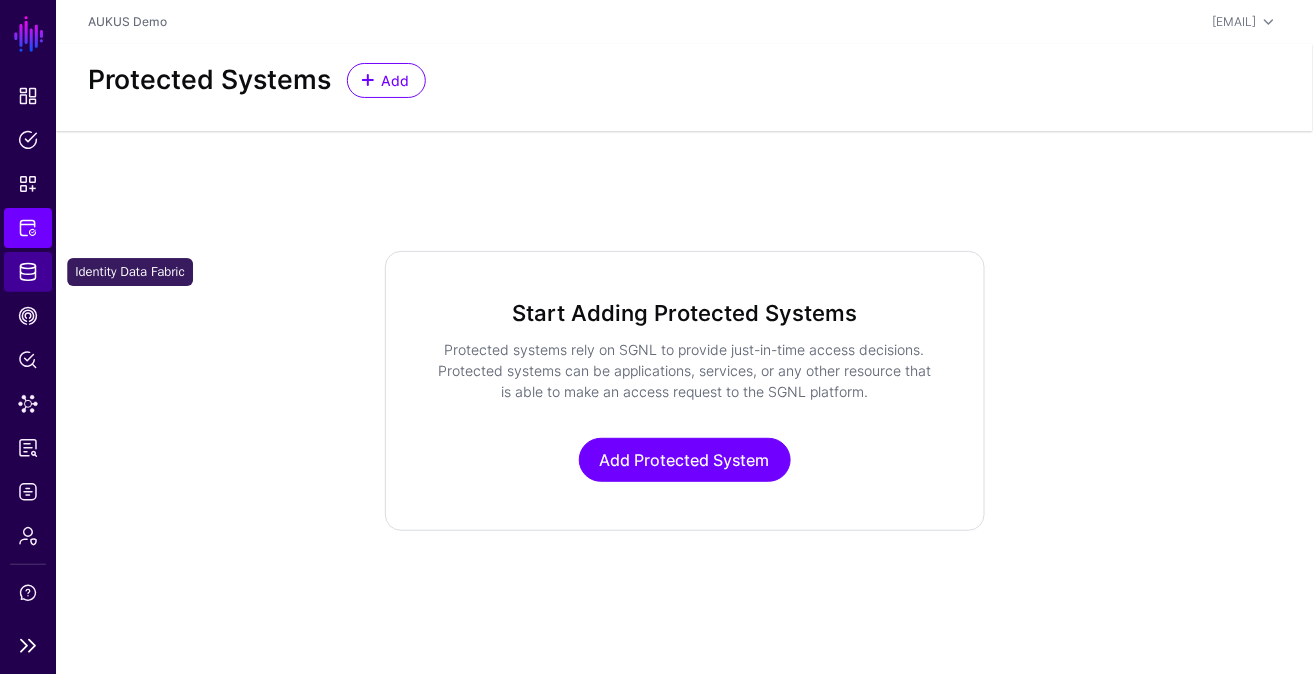 click on "Identity Data Fabric" 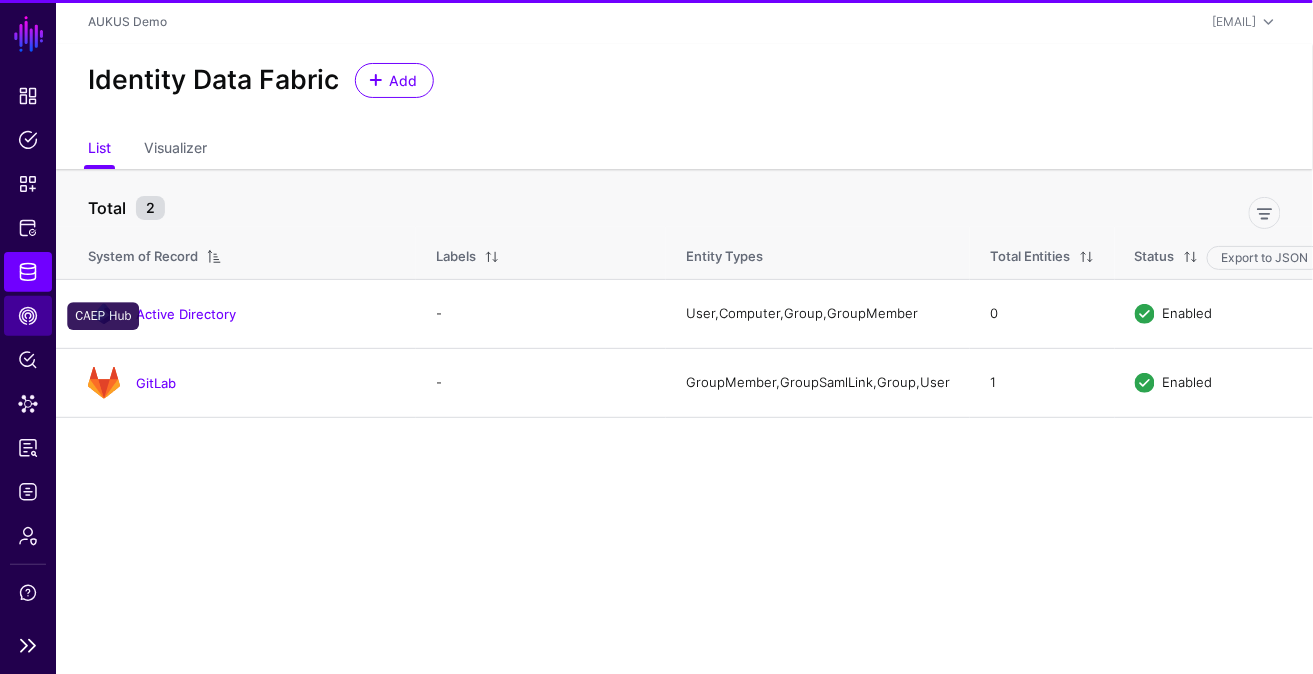 click on "CAEP Hub" 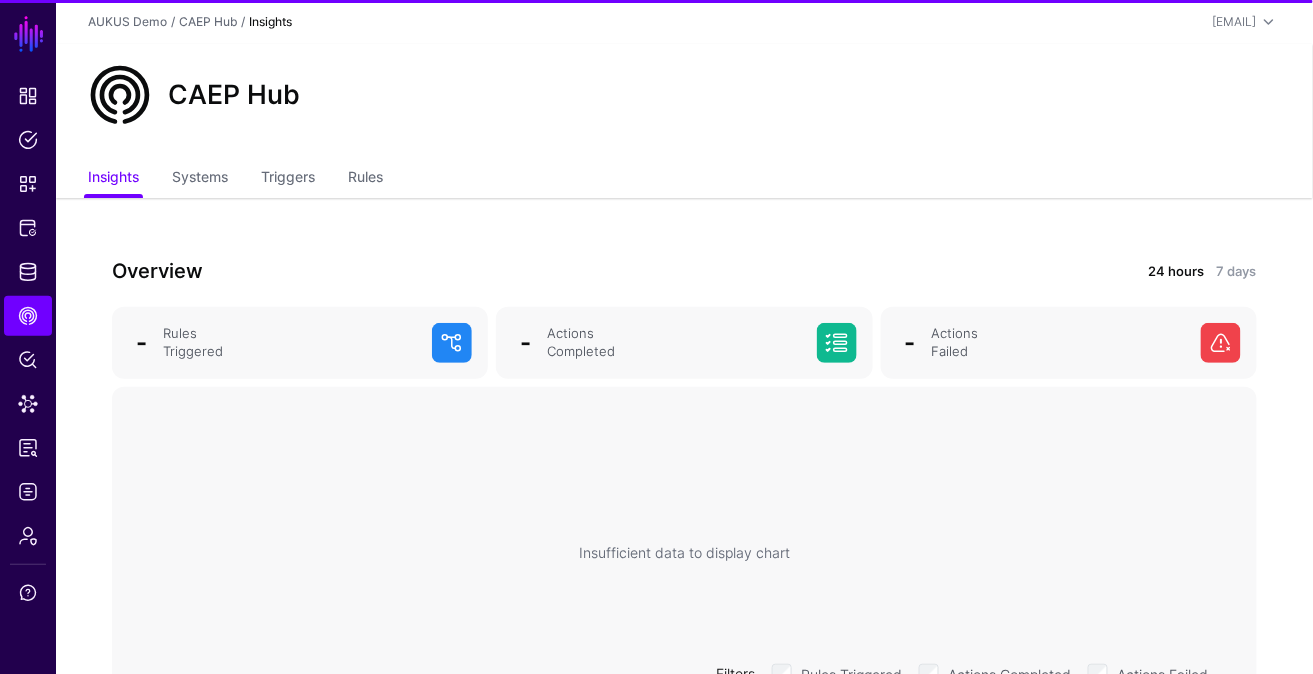 click on "Insufficient data to display chart Filters Rules Triggered Actions Completed Actions Failed" 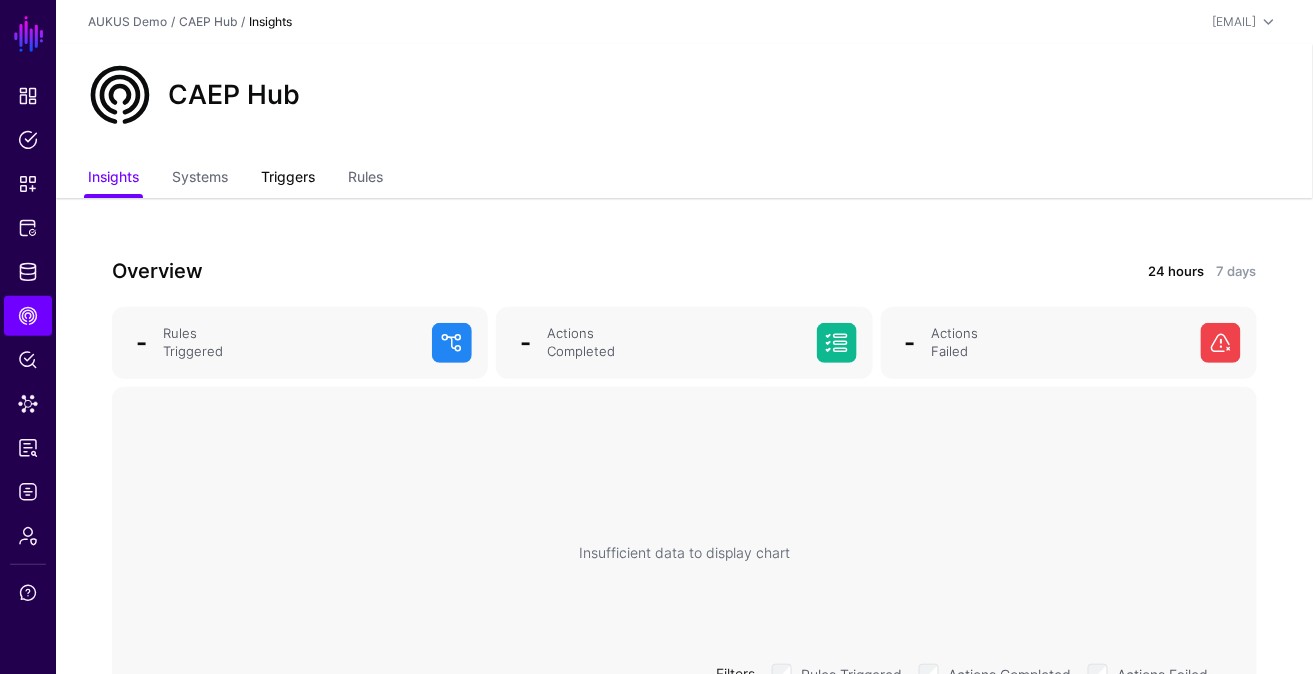 click on "Triggers" 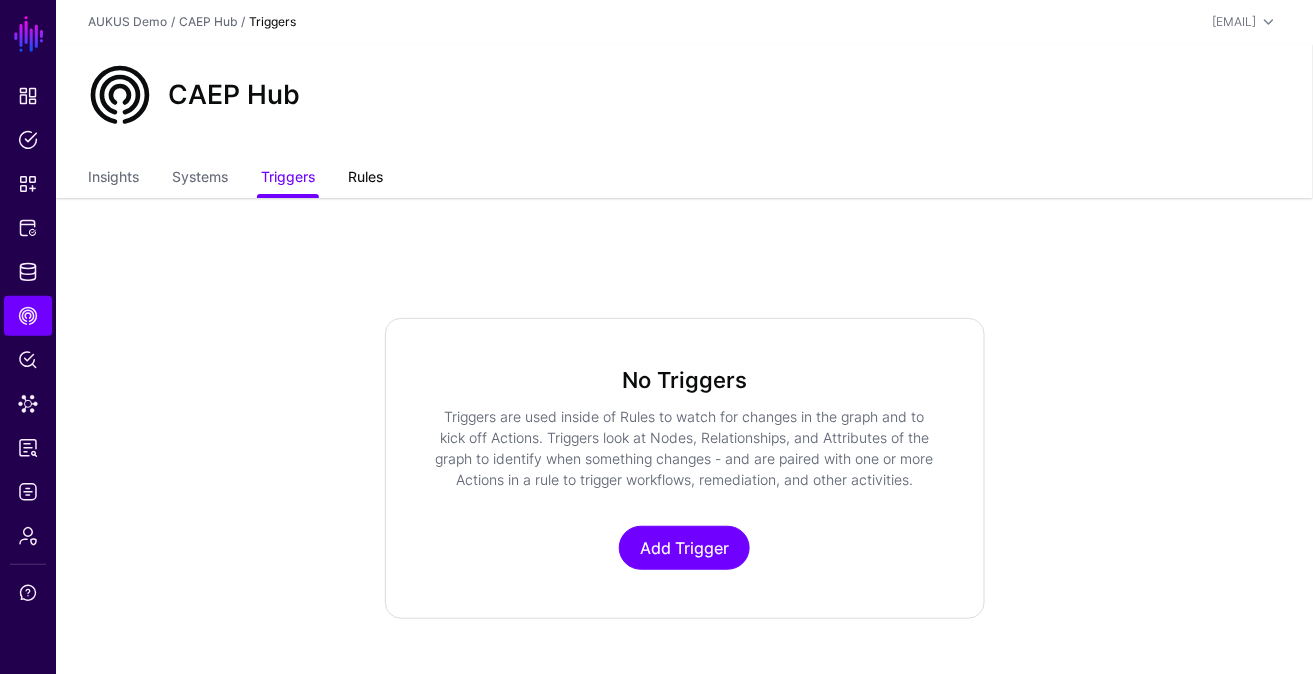 click on "Rules" 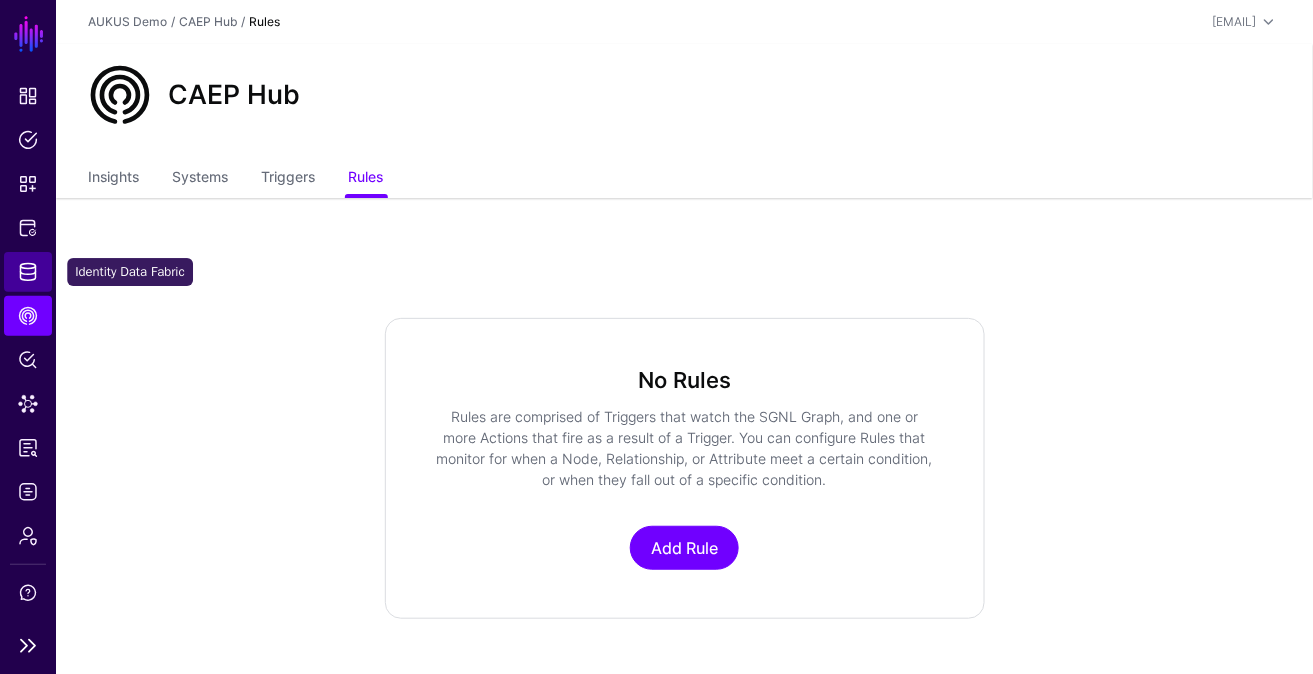 click on "Identity Data Fabric" 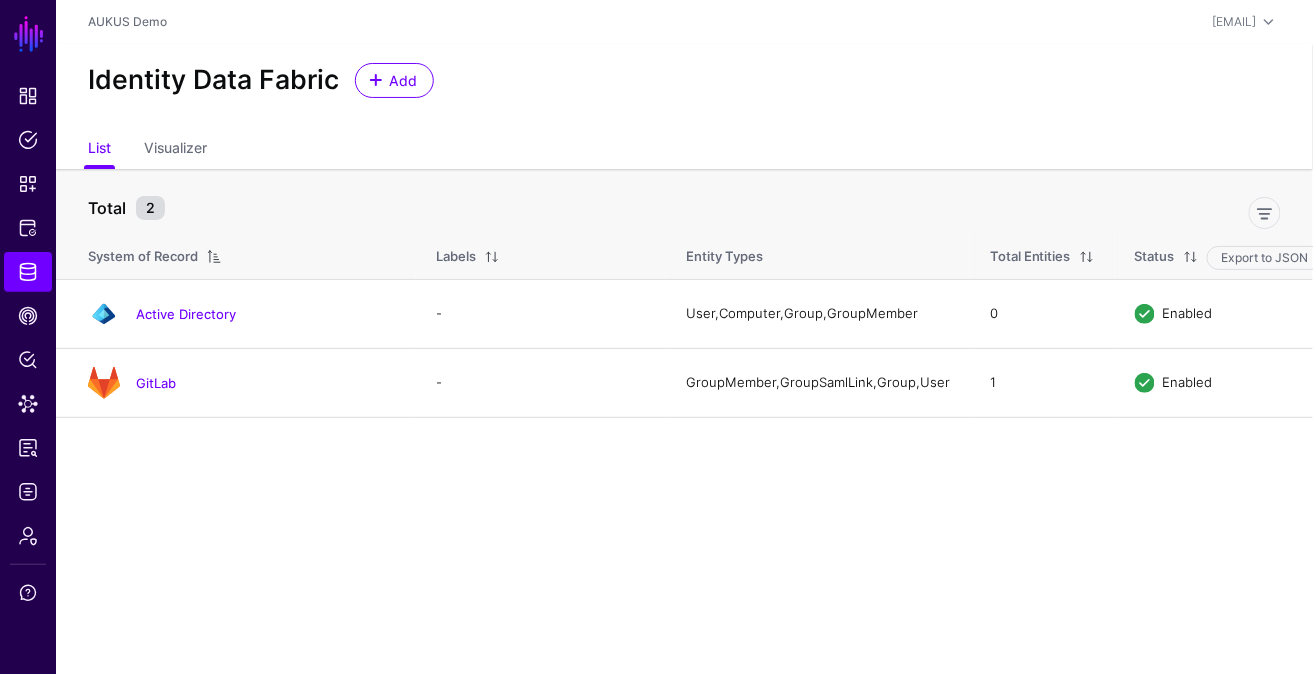 click on "SGNL Dashboard Policies Snippets Protected Systems Identity Data Fabric CAEP Hub Policy Lens Data Lens Reports Logs Admin Support AUKUS Demo [EMAIL] [FIRST] [LAST] [EMAIL] AUKUS Demo Log out Identity Data Fabric Add List Visualizer Total 2 System of Record Labels Entity Types Total Entities Status Export to JSON Active Directory - User, Computer, Group, GroupMember 0 Enabled Export to YAML Export to JSON GitLab - GroupMember, GroupSamlLink, Group, User 1 Enabled Export to YAML Export to JSON" 